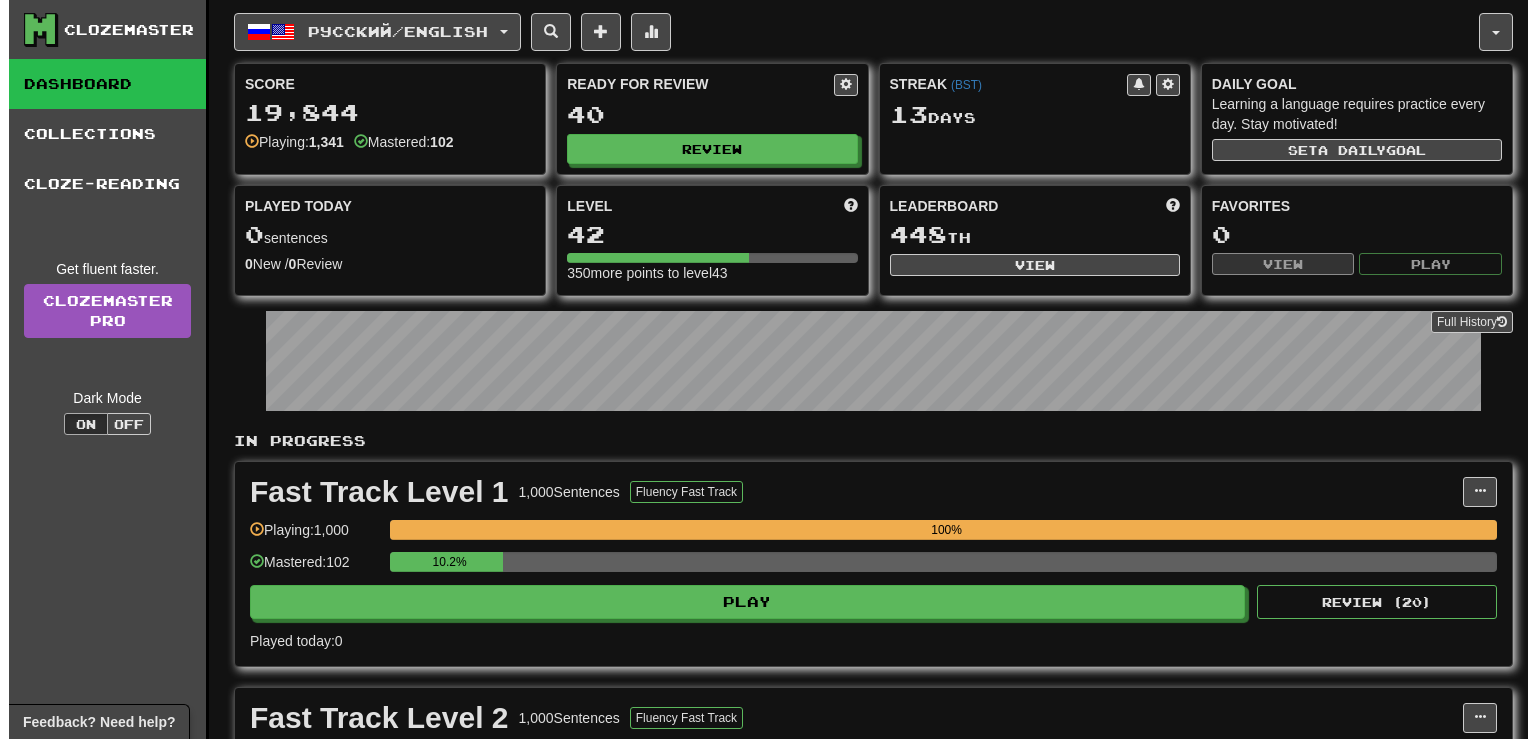 scroll, scrollTop: 0, scrollLeft: 0, axis: both 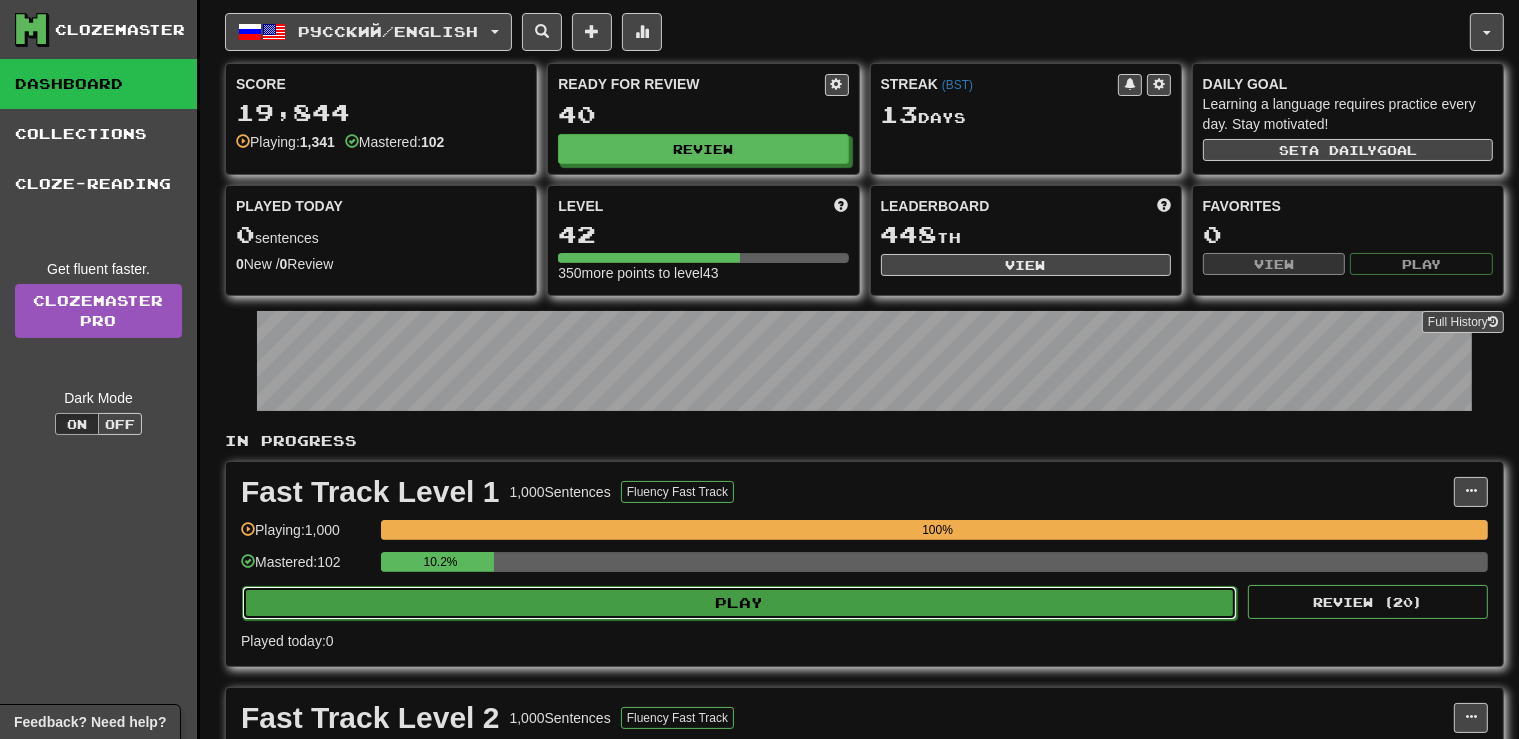 click on "Play" at bounding box center (739, 603) 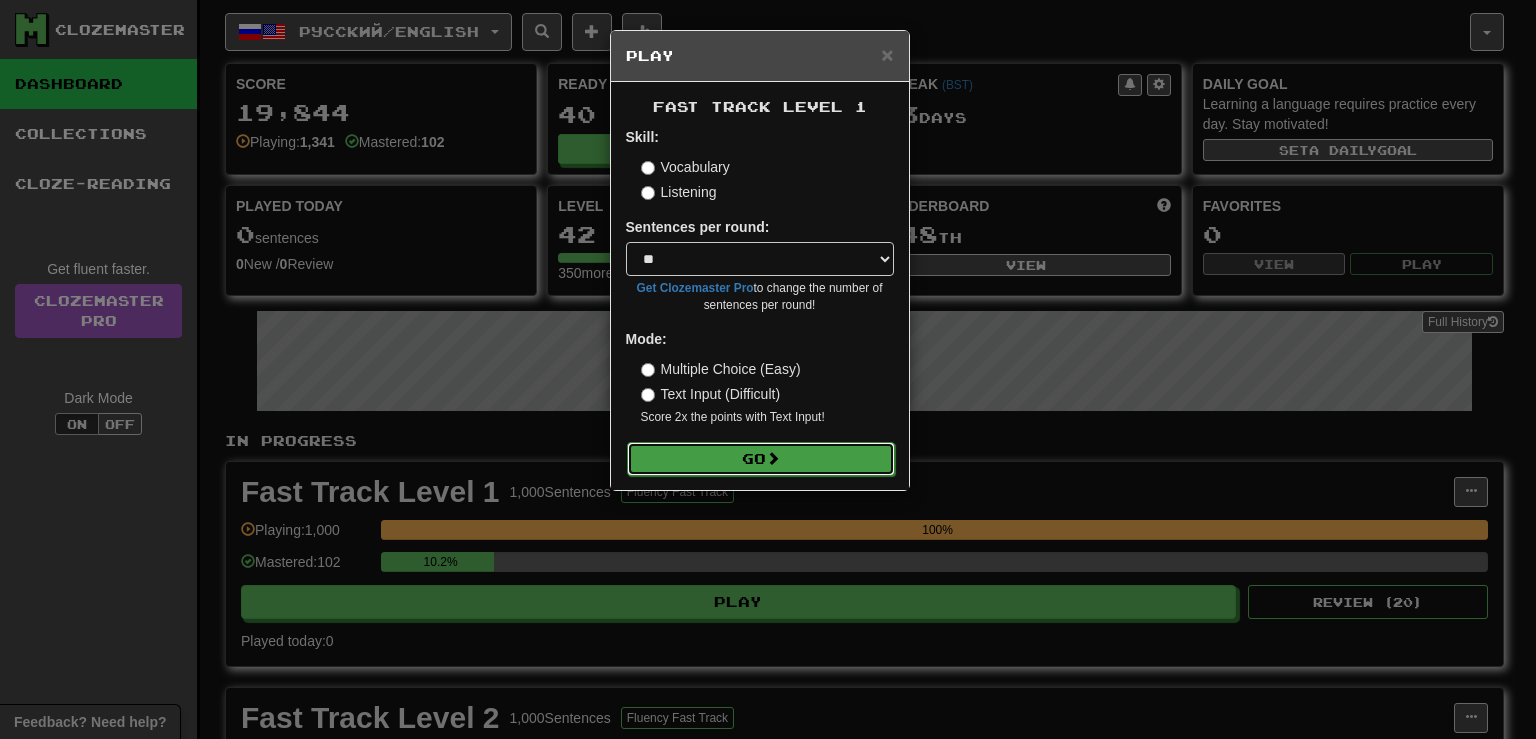 click on "Go" at bounding box center (761, 459) 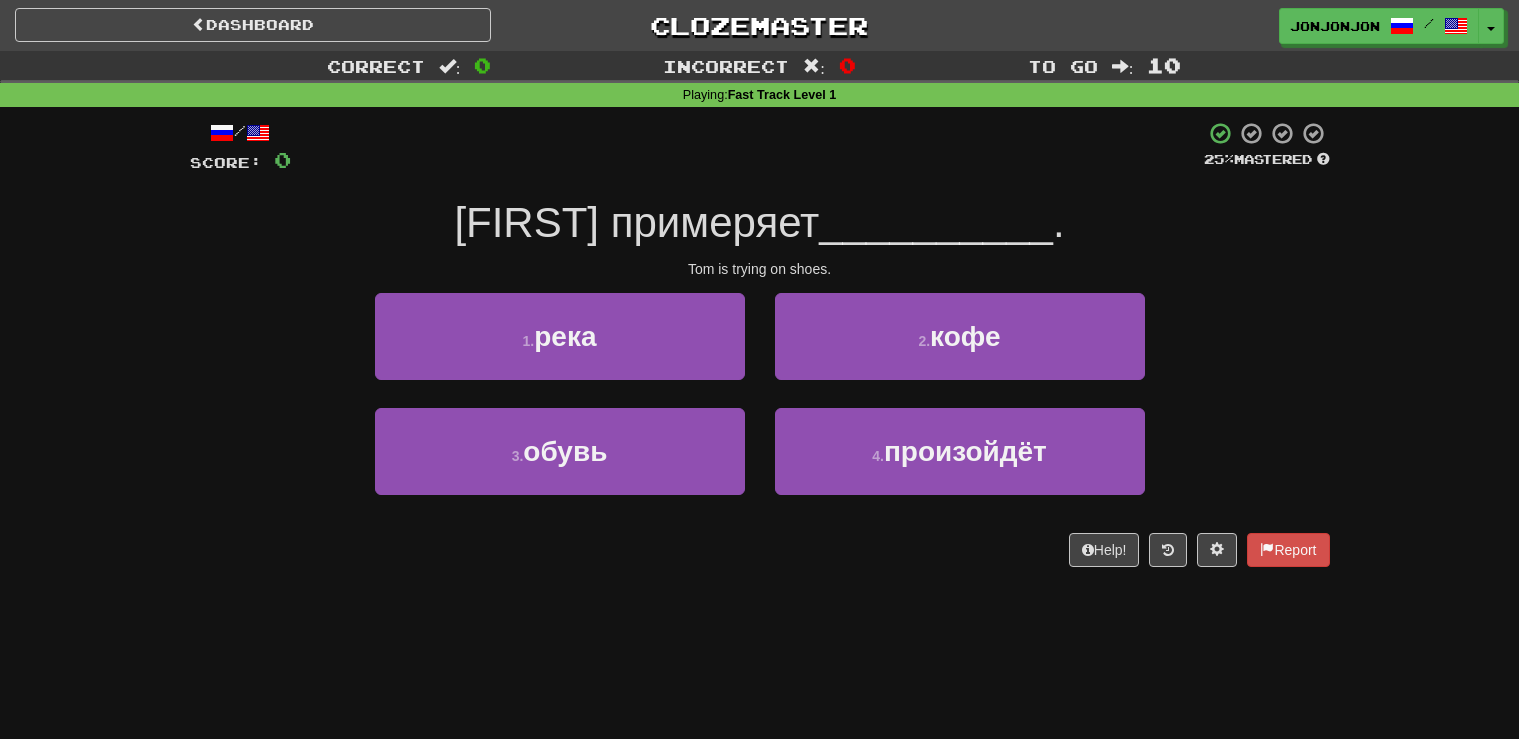 scroll, scrollTop: 0, scrollLeft: 0, axis: both 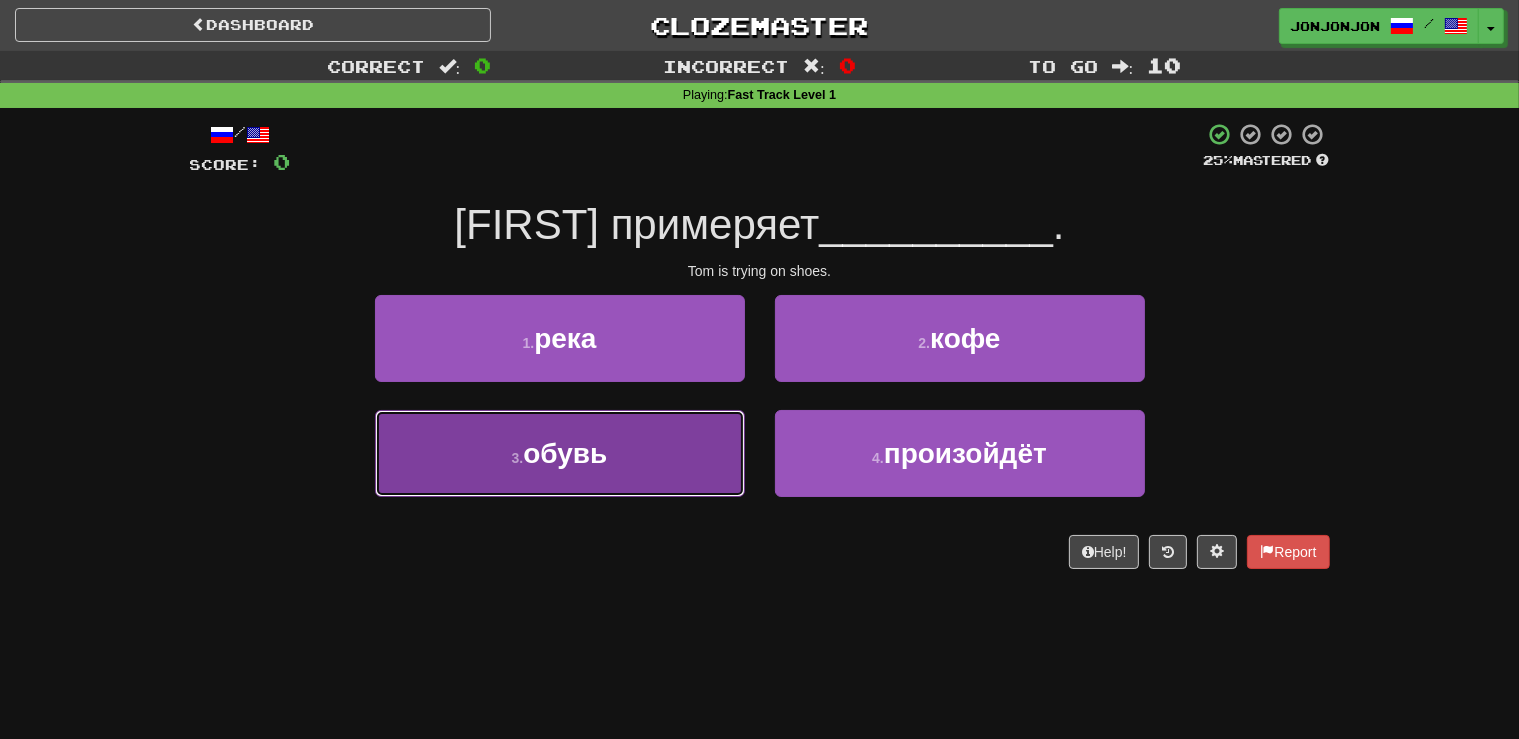 click on "3 .  обувь" at bounding box center [560, 453] 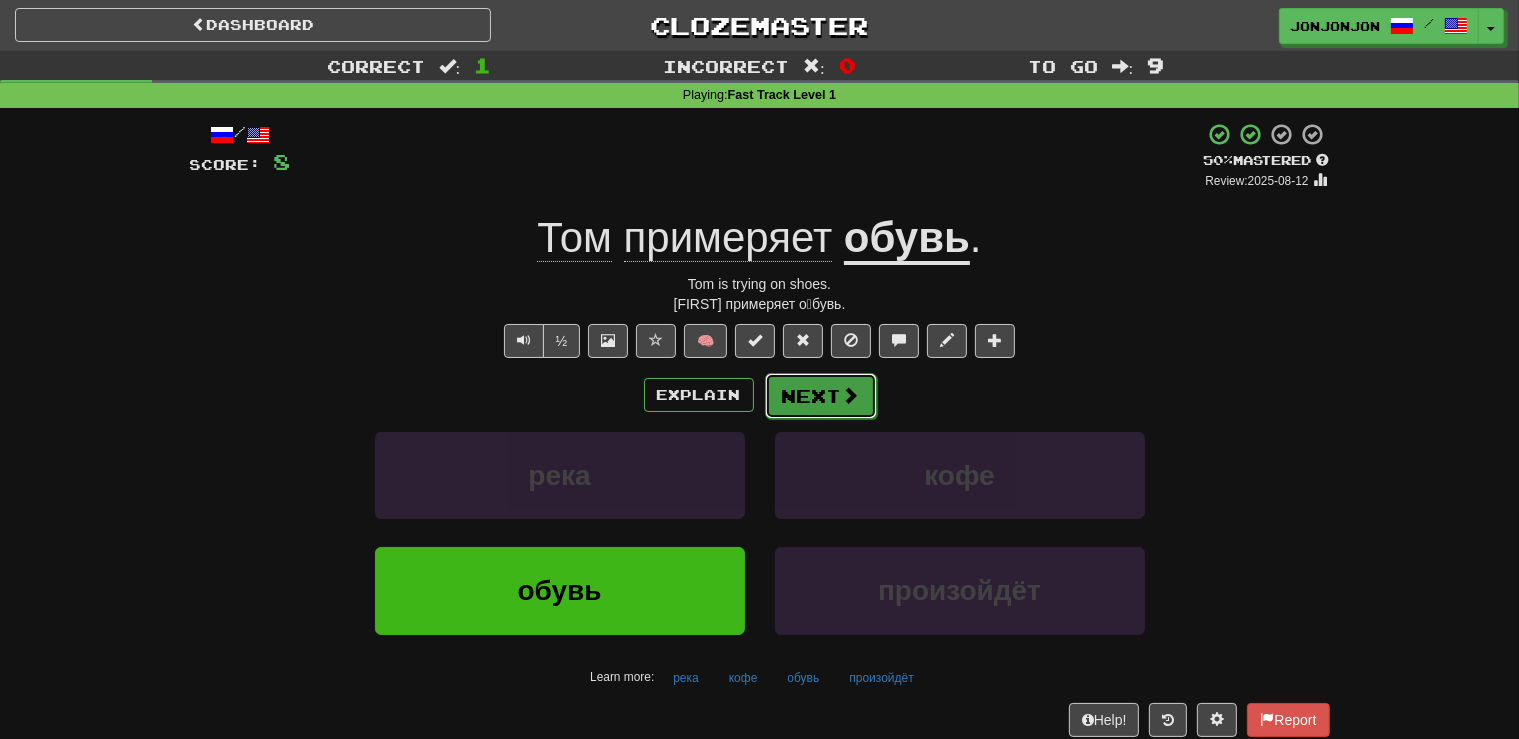 click on "Next" at bounding box center (821, 396) 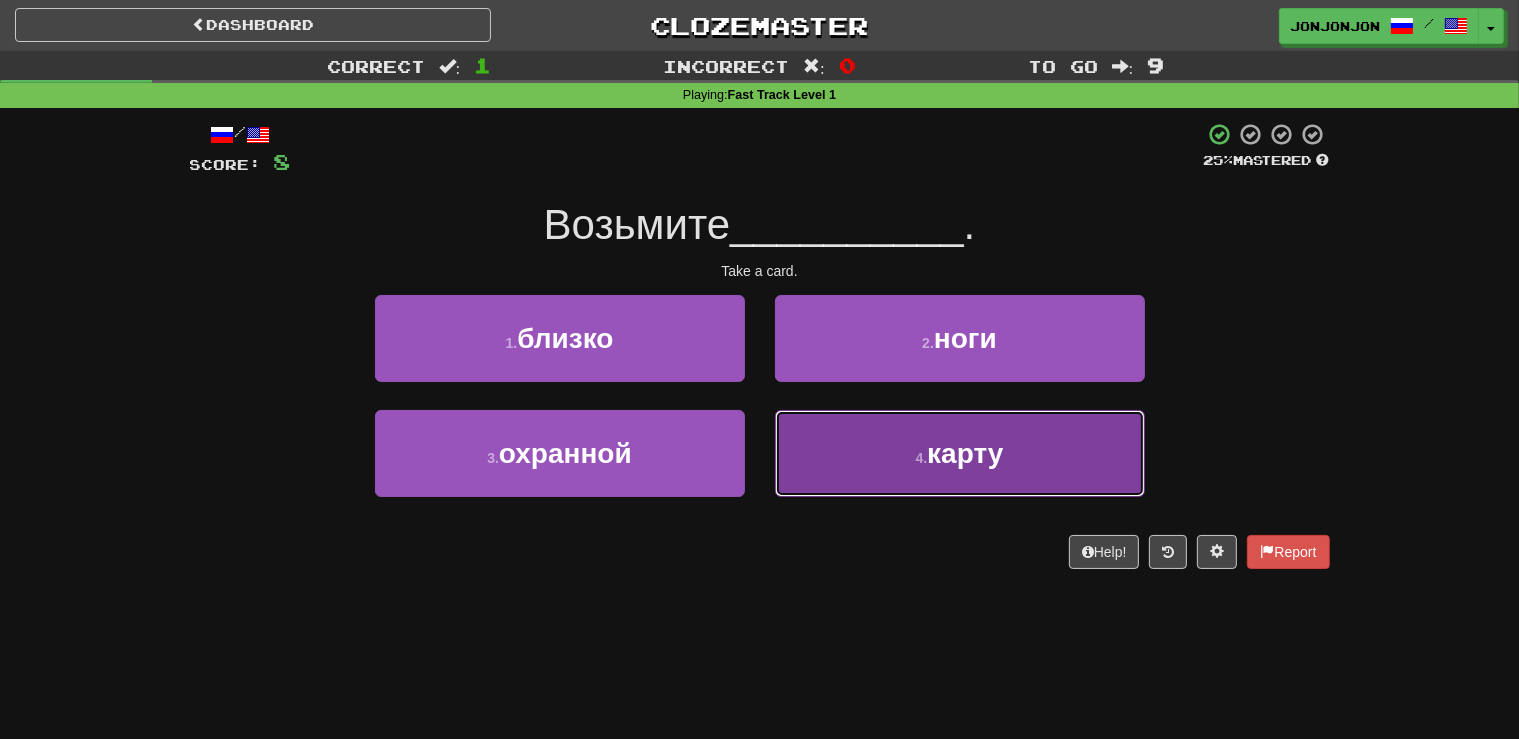 click on "4 .  карту" at bounding box center [960, 453] 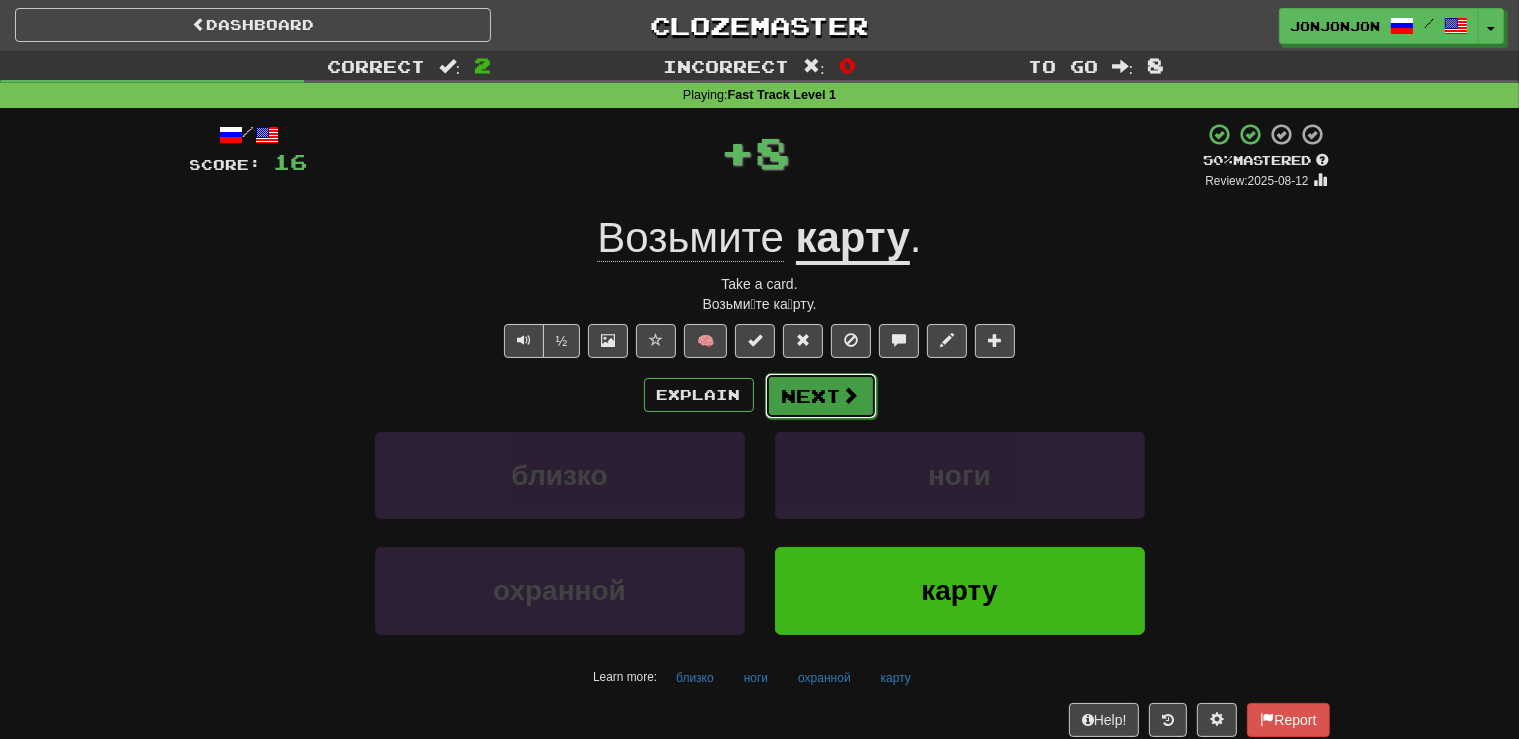 click on "Next" at bounding box center (821, 396) 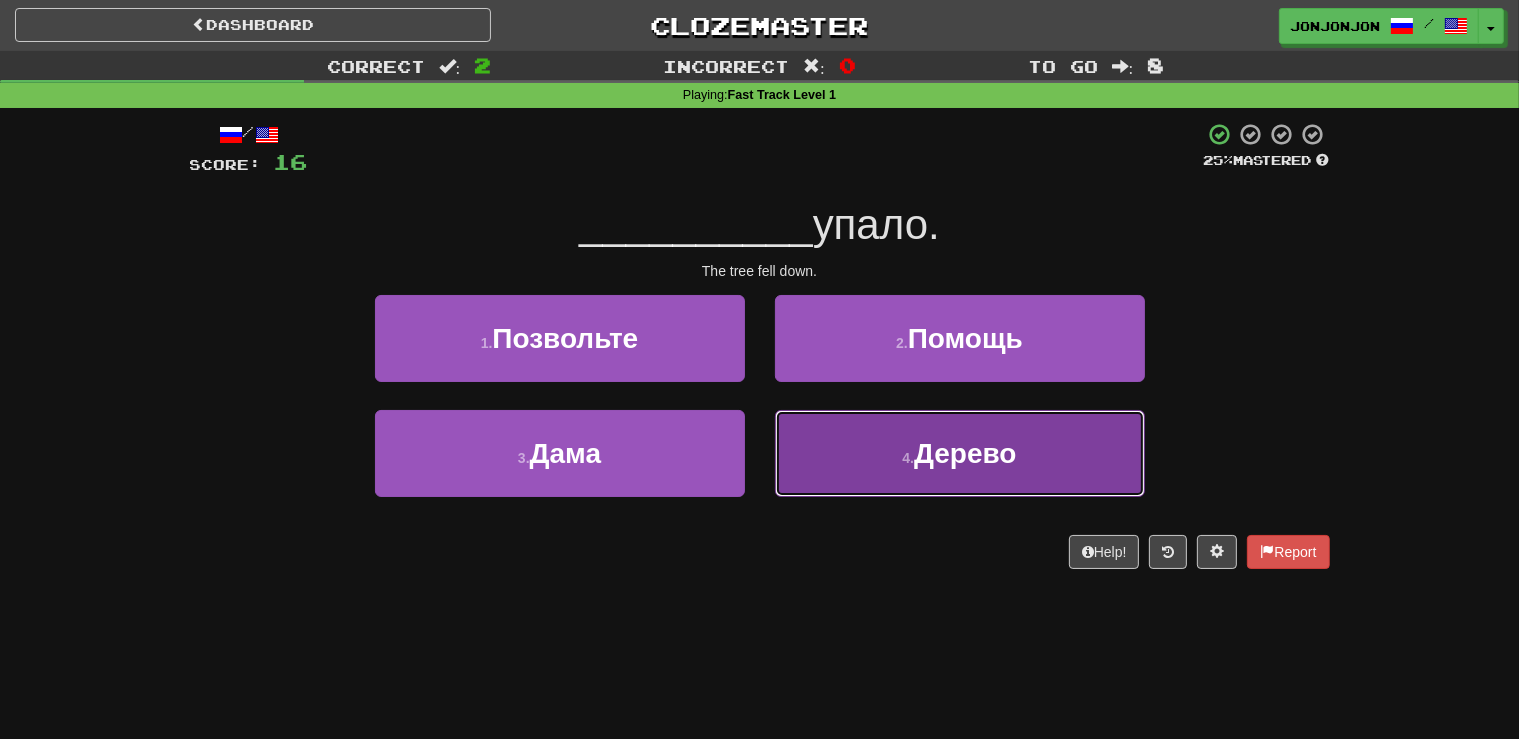 click on "Дерево" at bounding box center (965, 453) 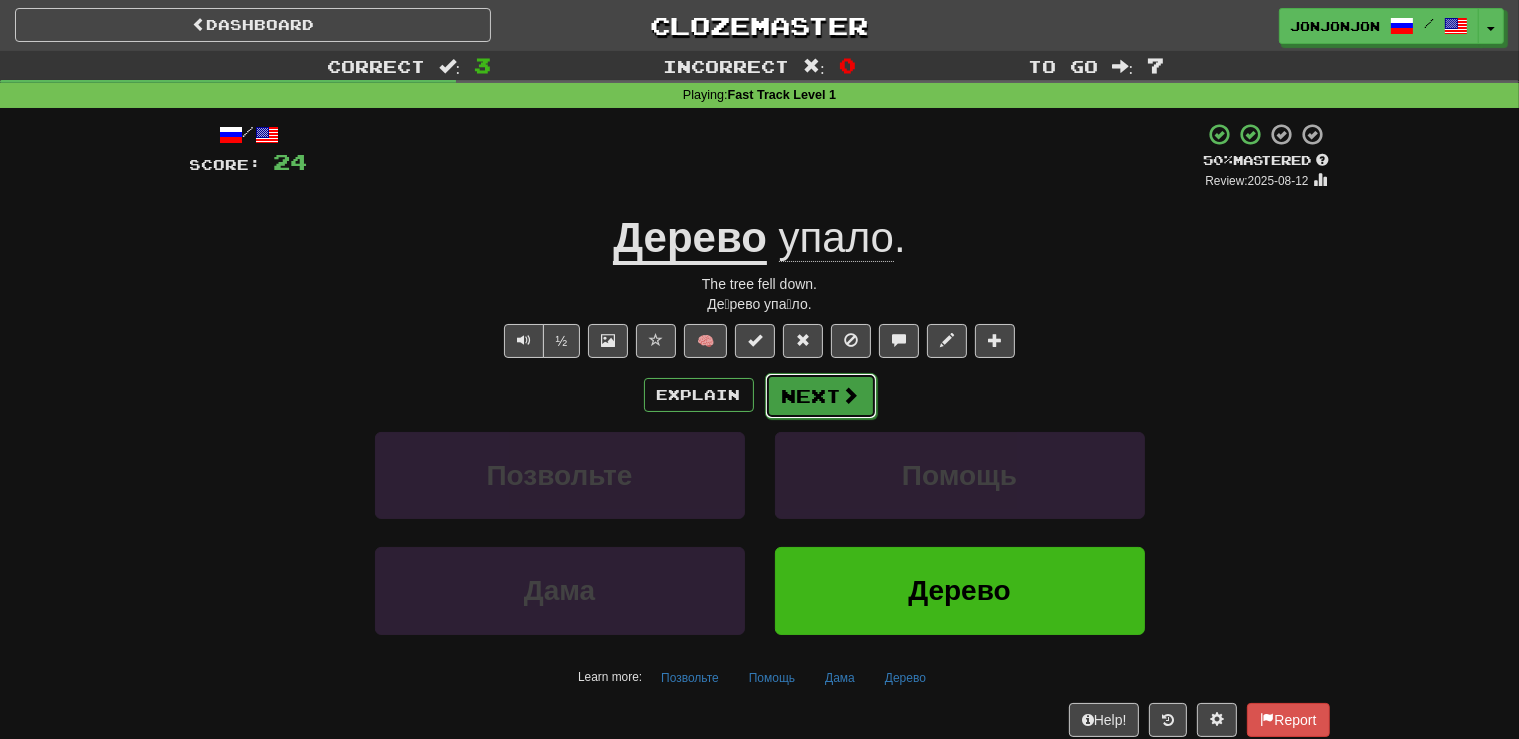 click on "Next" at bounding box center [821, 396] 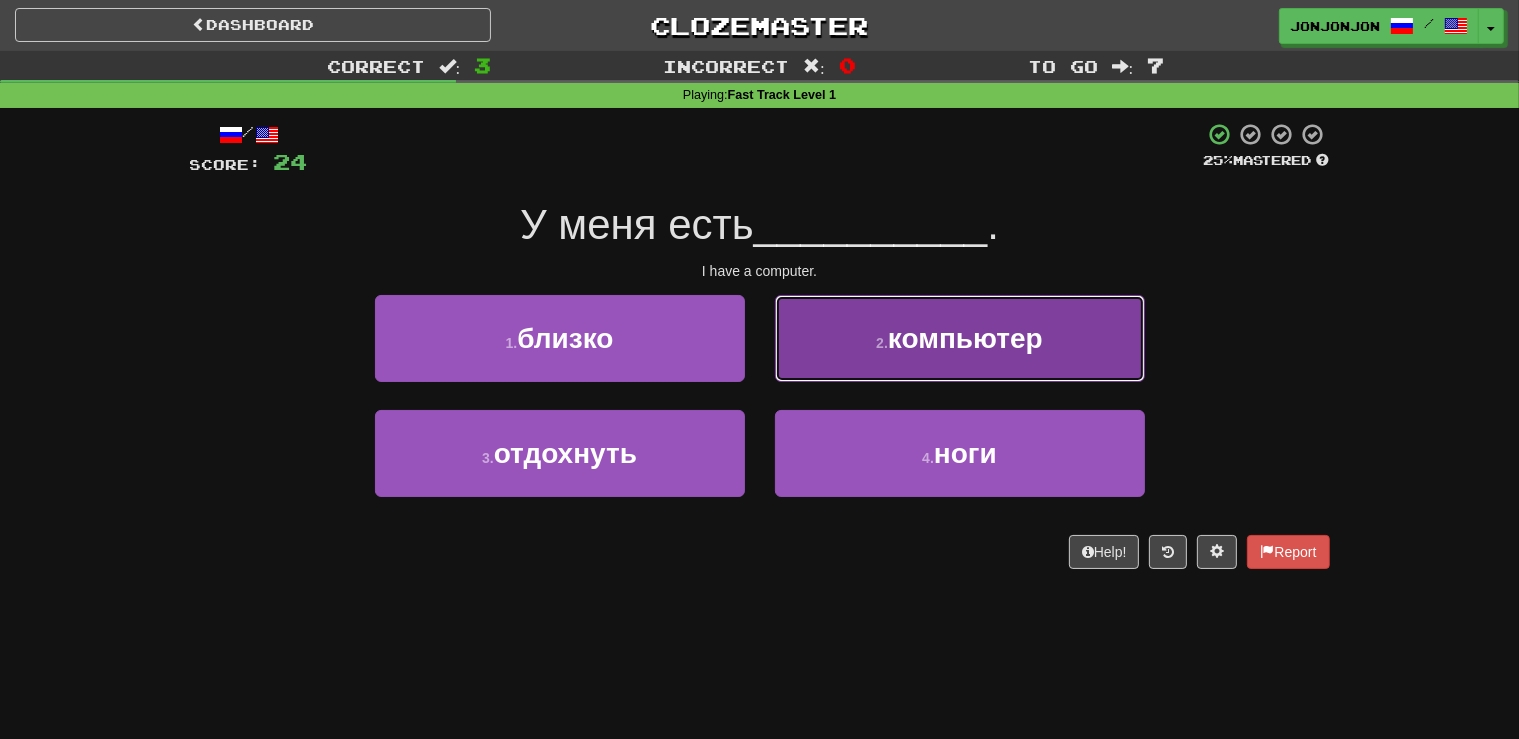 click on "компьютер" at bounding box center (965, 338) 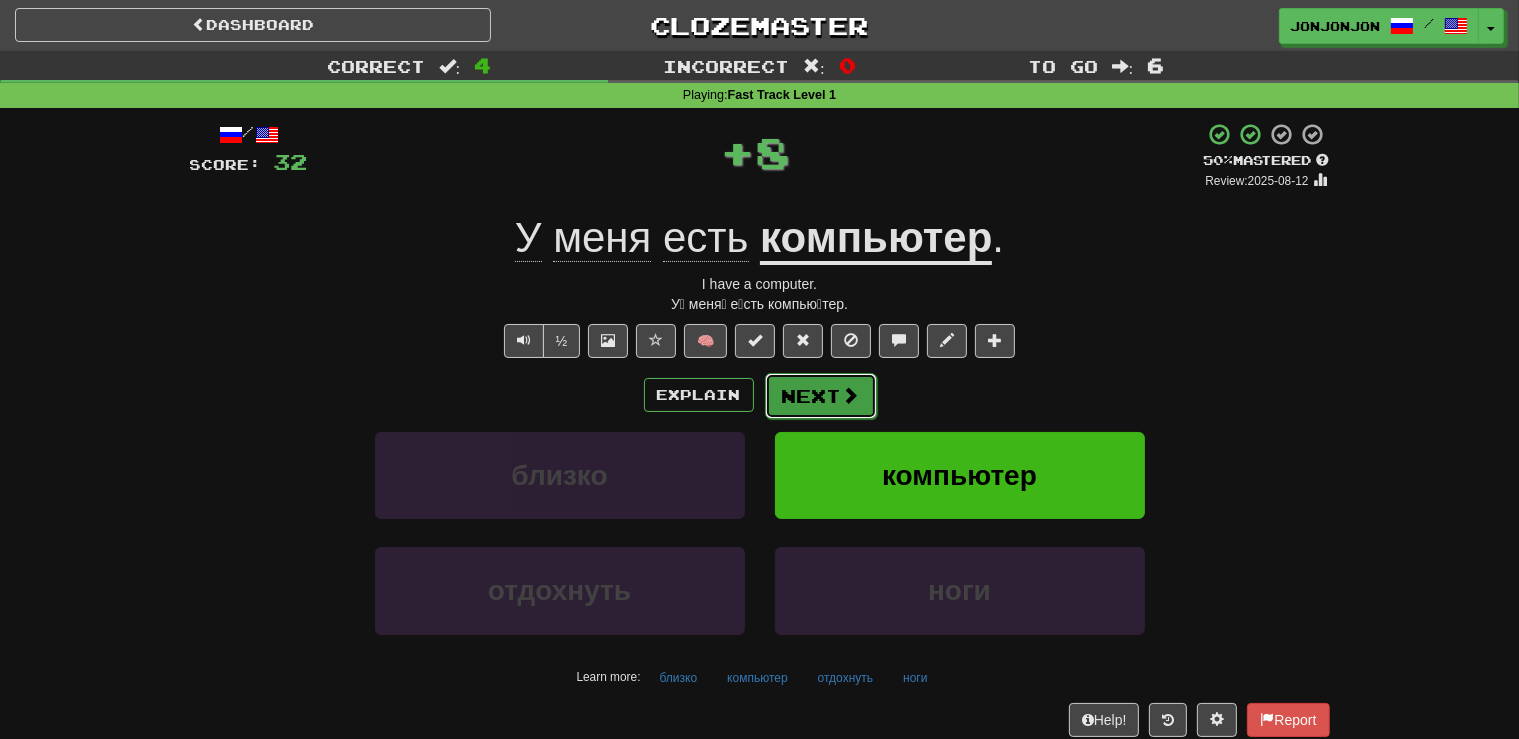 click on "Next" at bounding box center (821, 396) 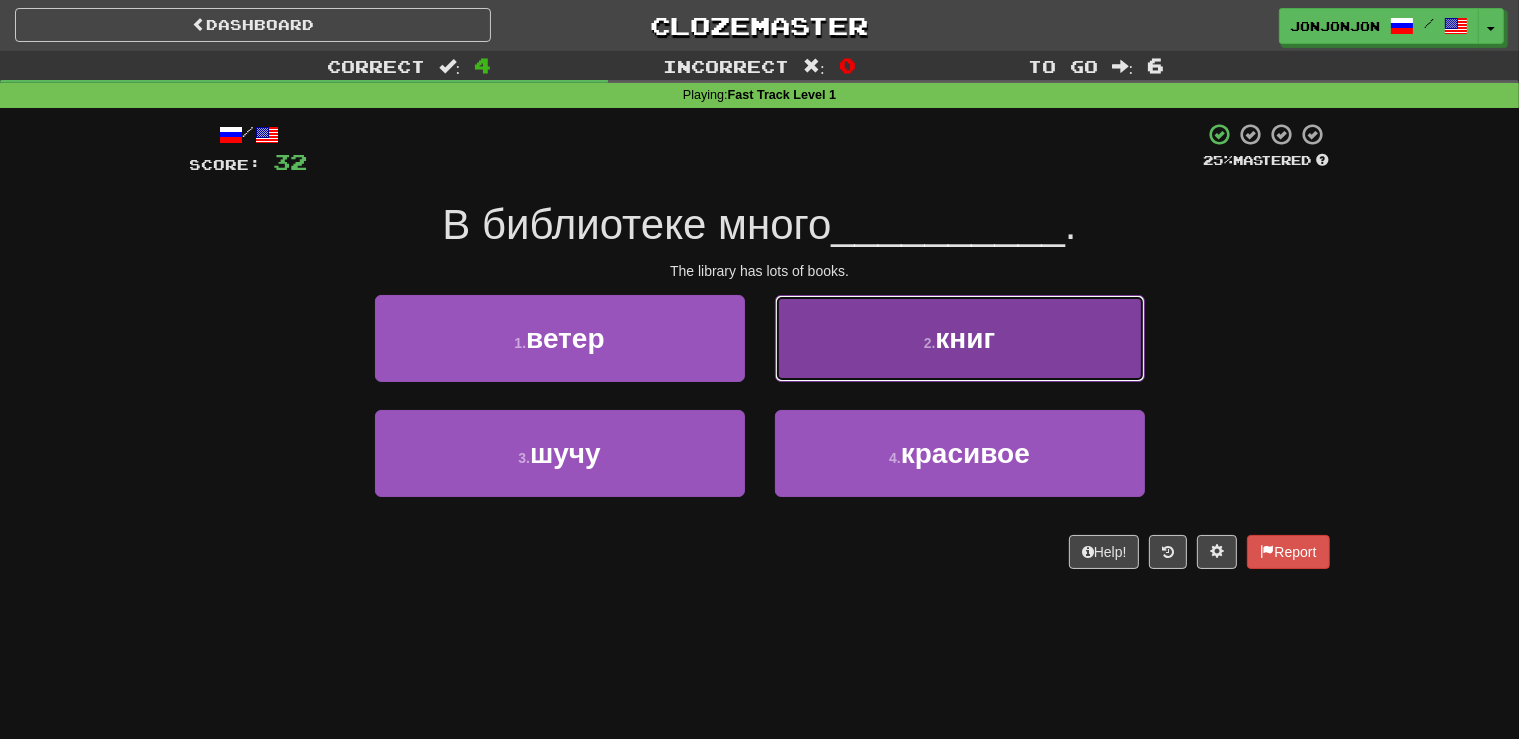 click on "2 .  книг" at bounding box center (960, 338) 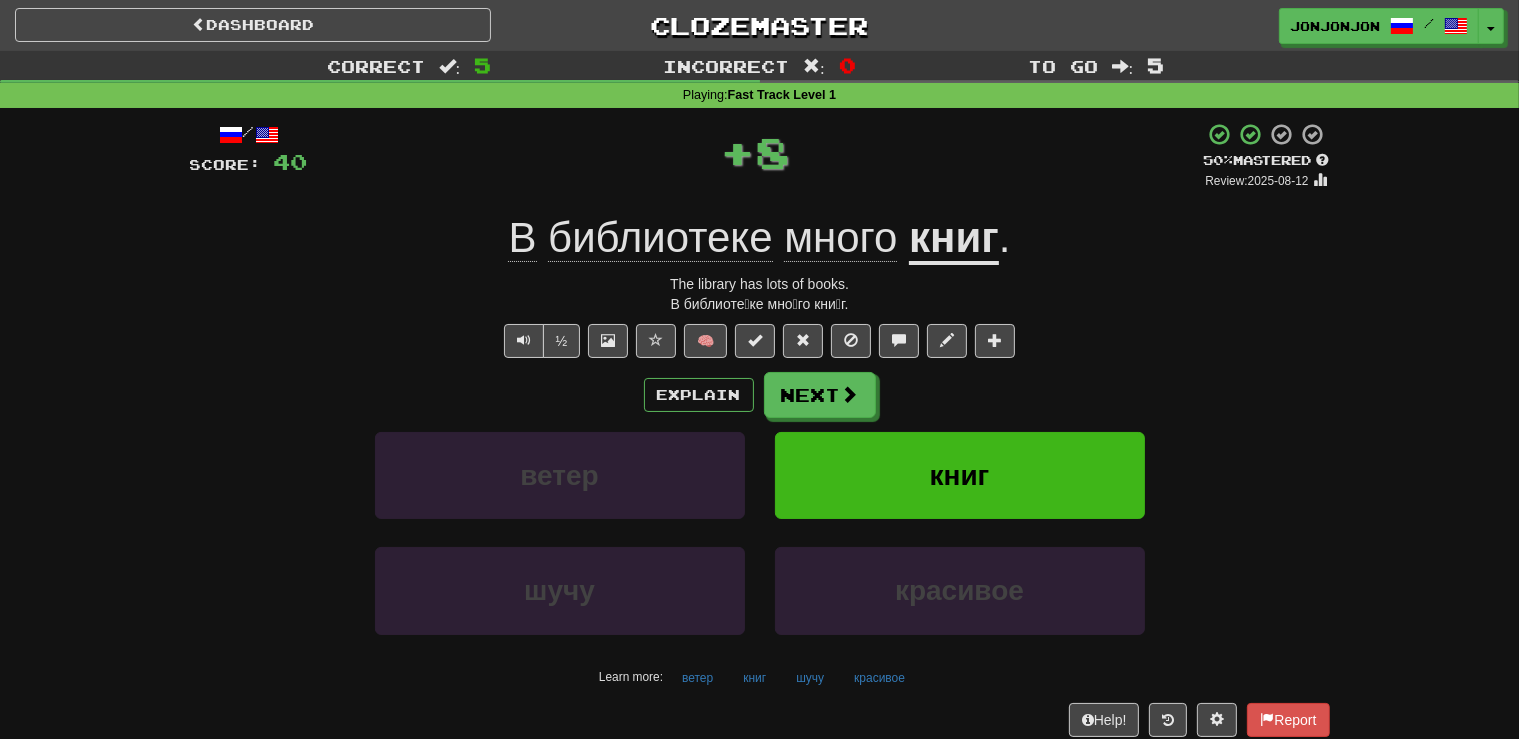 click on "½ 🧠" at bounding box center (760, 341) 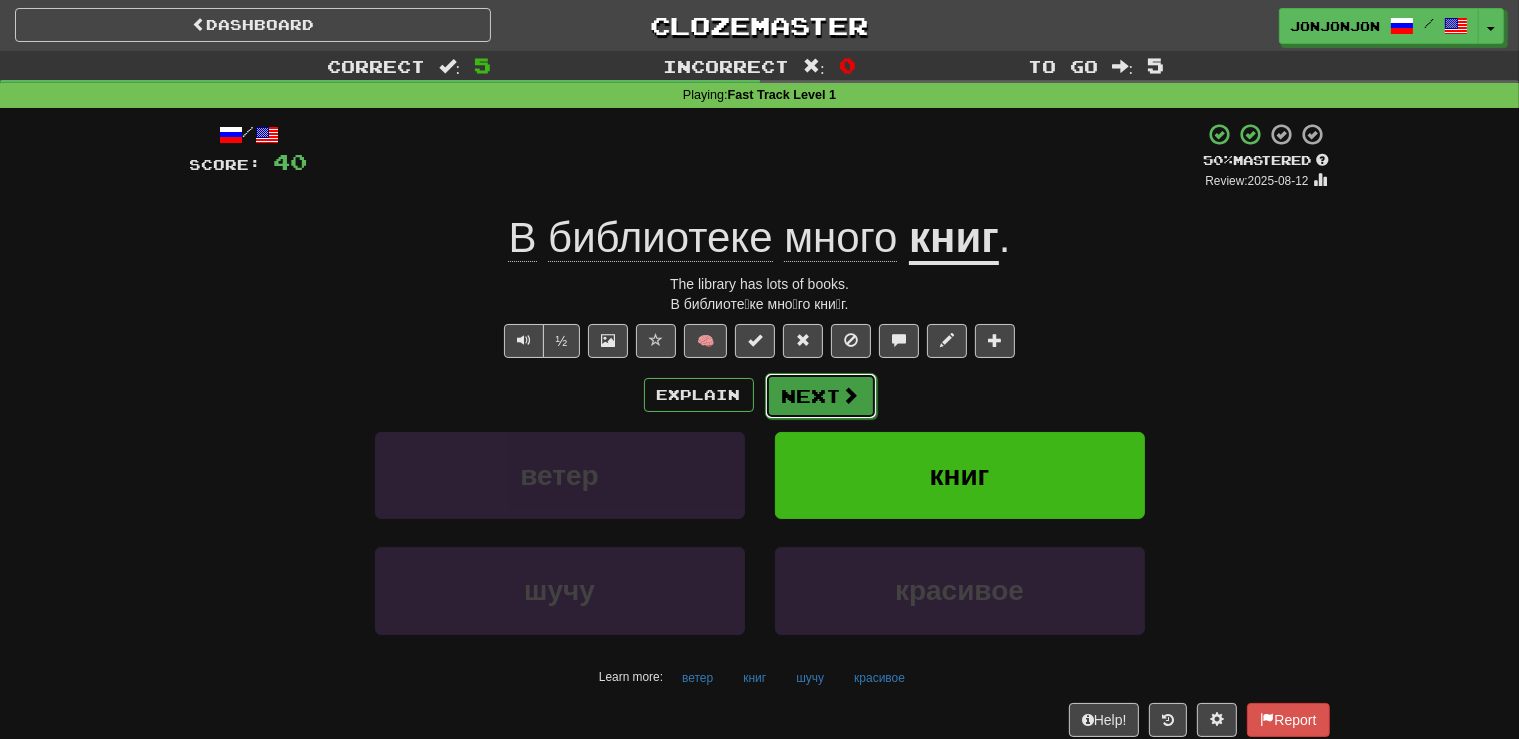 click on "Next" at bounding box center (821, 396) 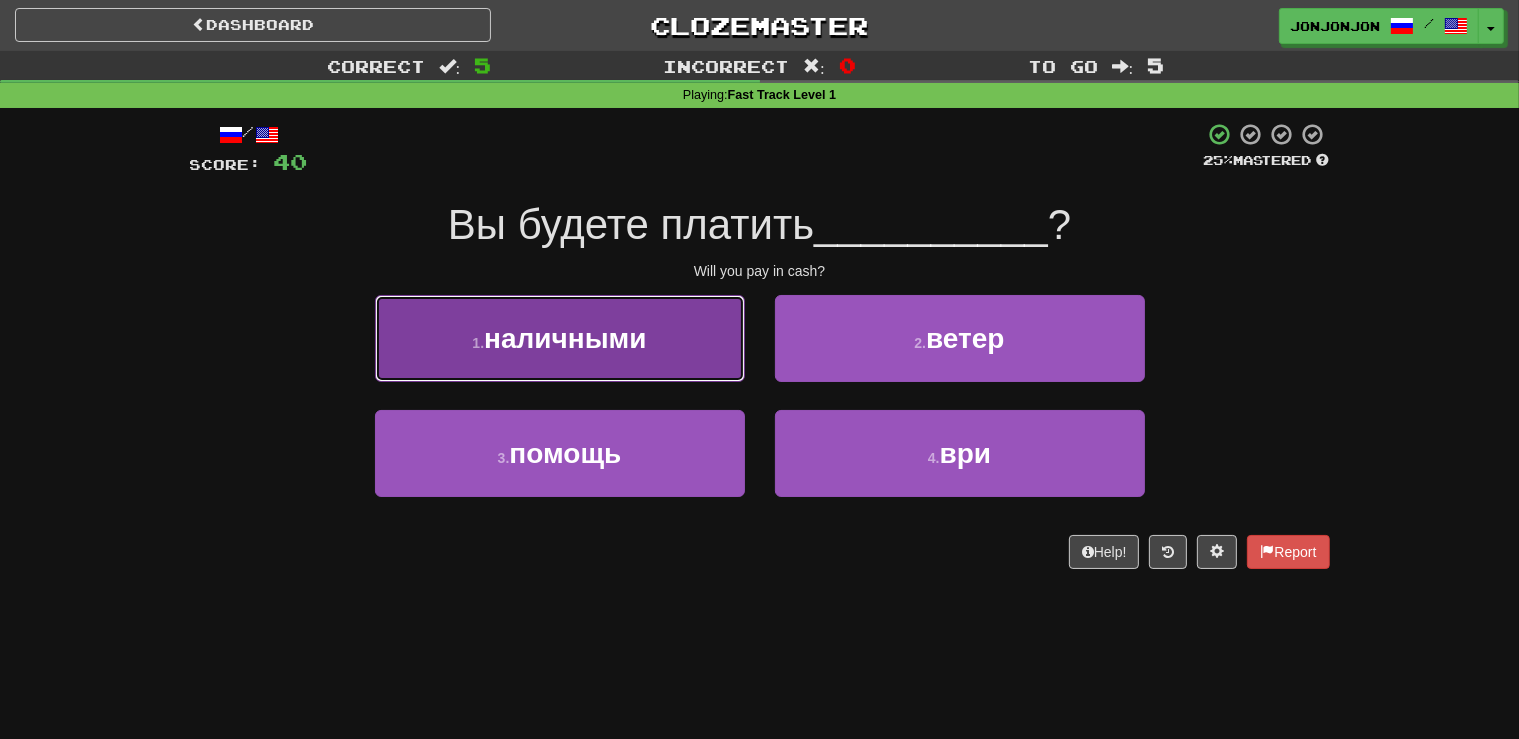 click on "1 .  наличными" at bounding box center (560, 338) 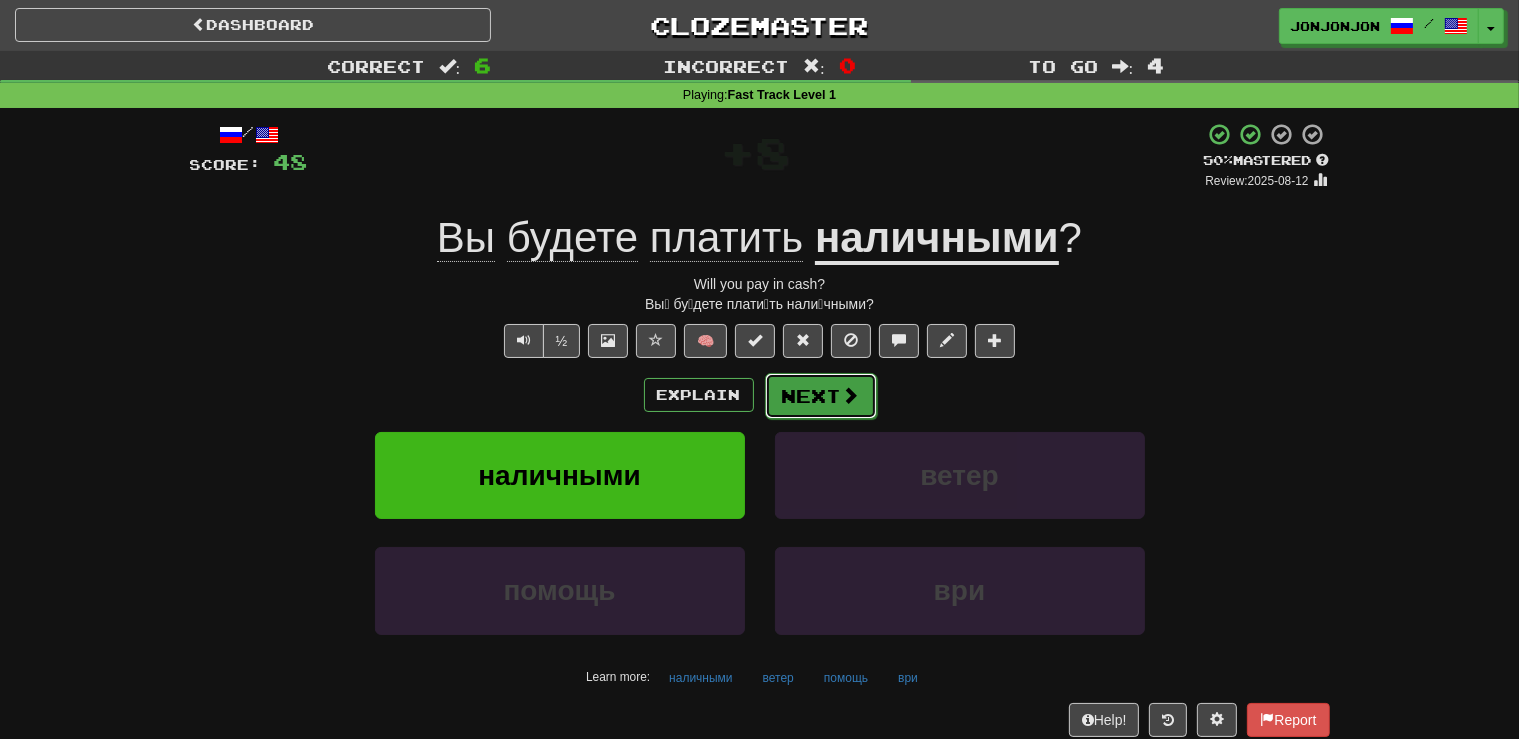 click on "Next" at bounding box center [821, 396] 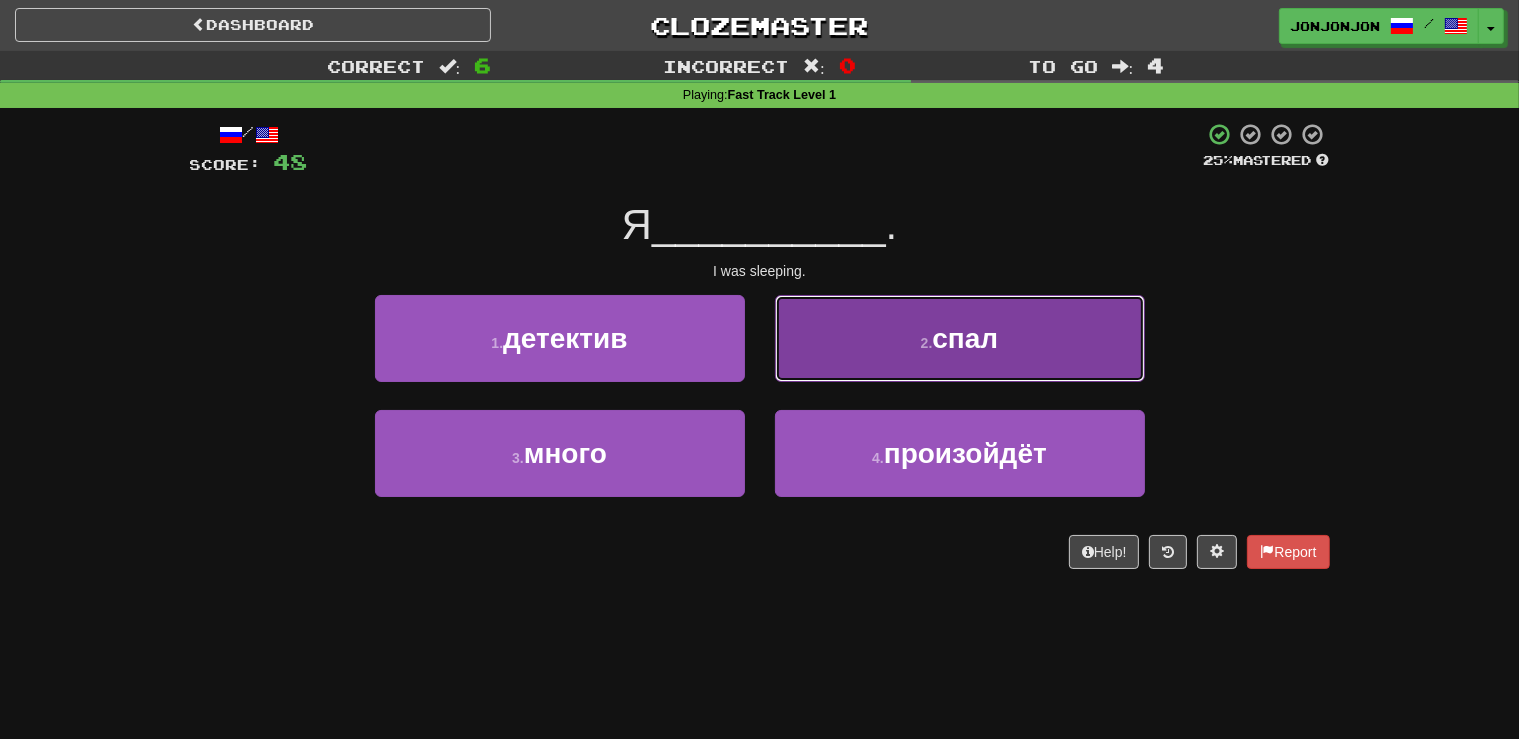 click on "спал" at bounding box center [965, 338] 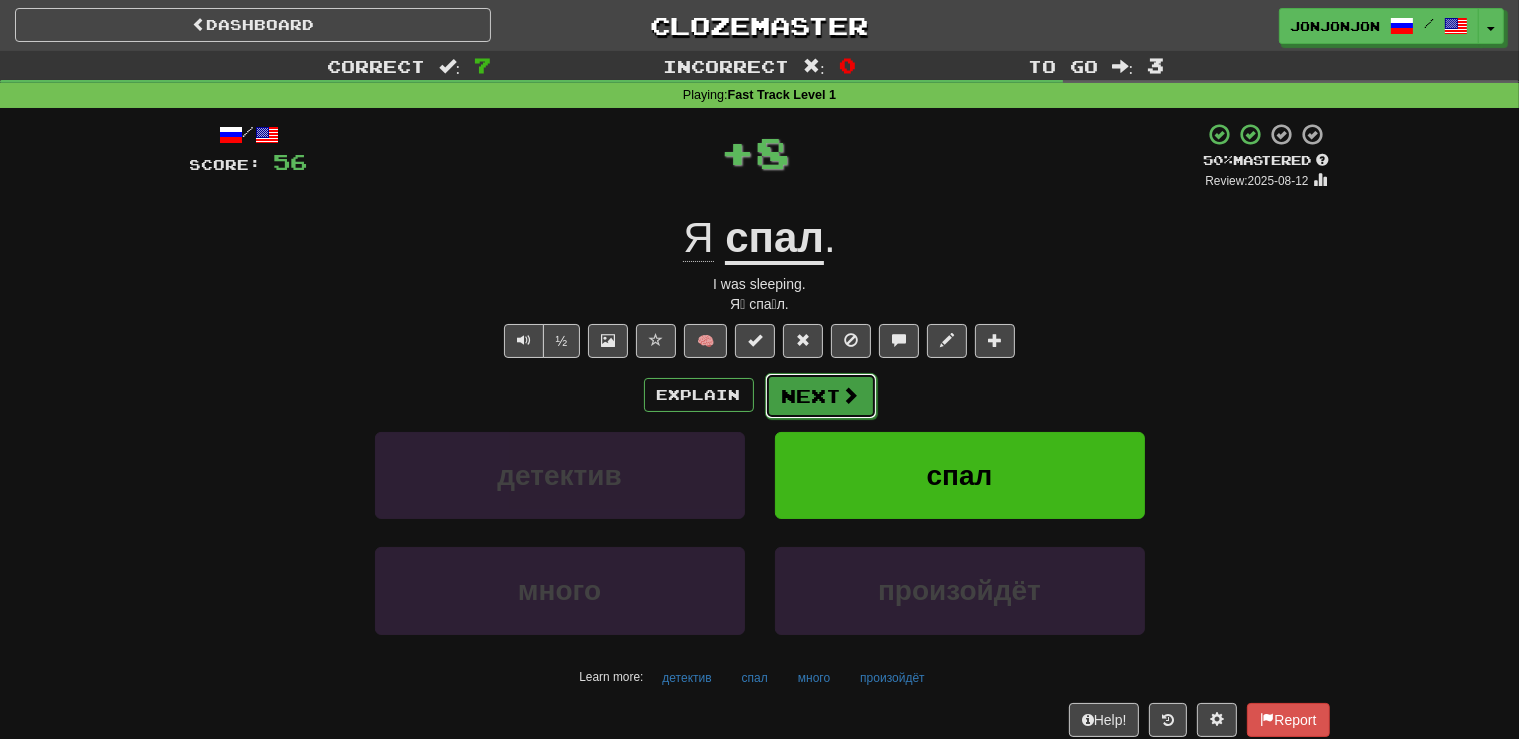 click on "Next" at bounding box center (821, 396) 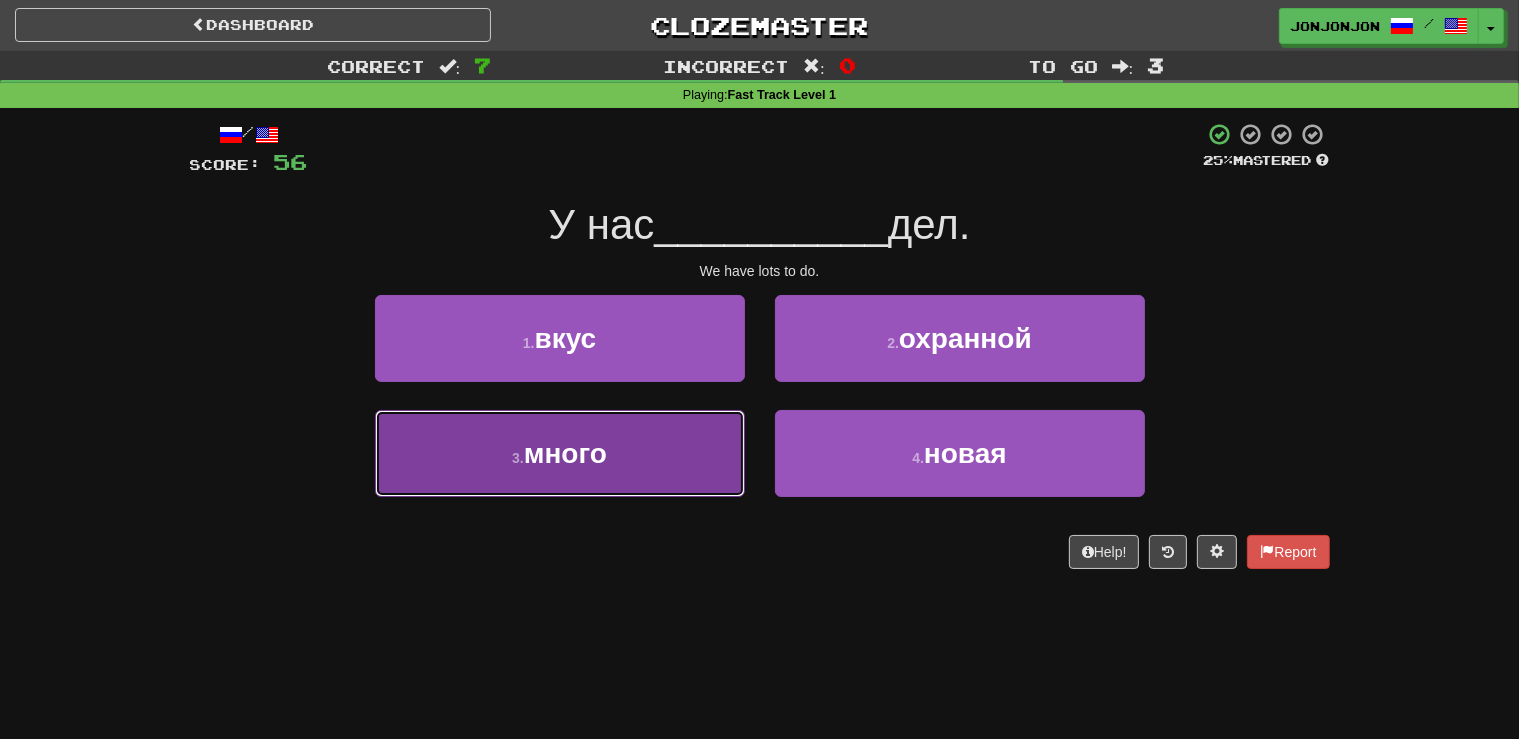 click on "3 .  много" at bounding box center [560, 453] 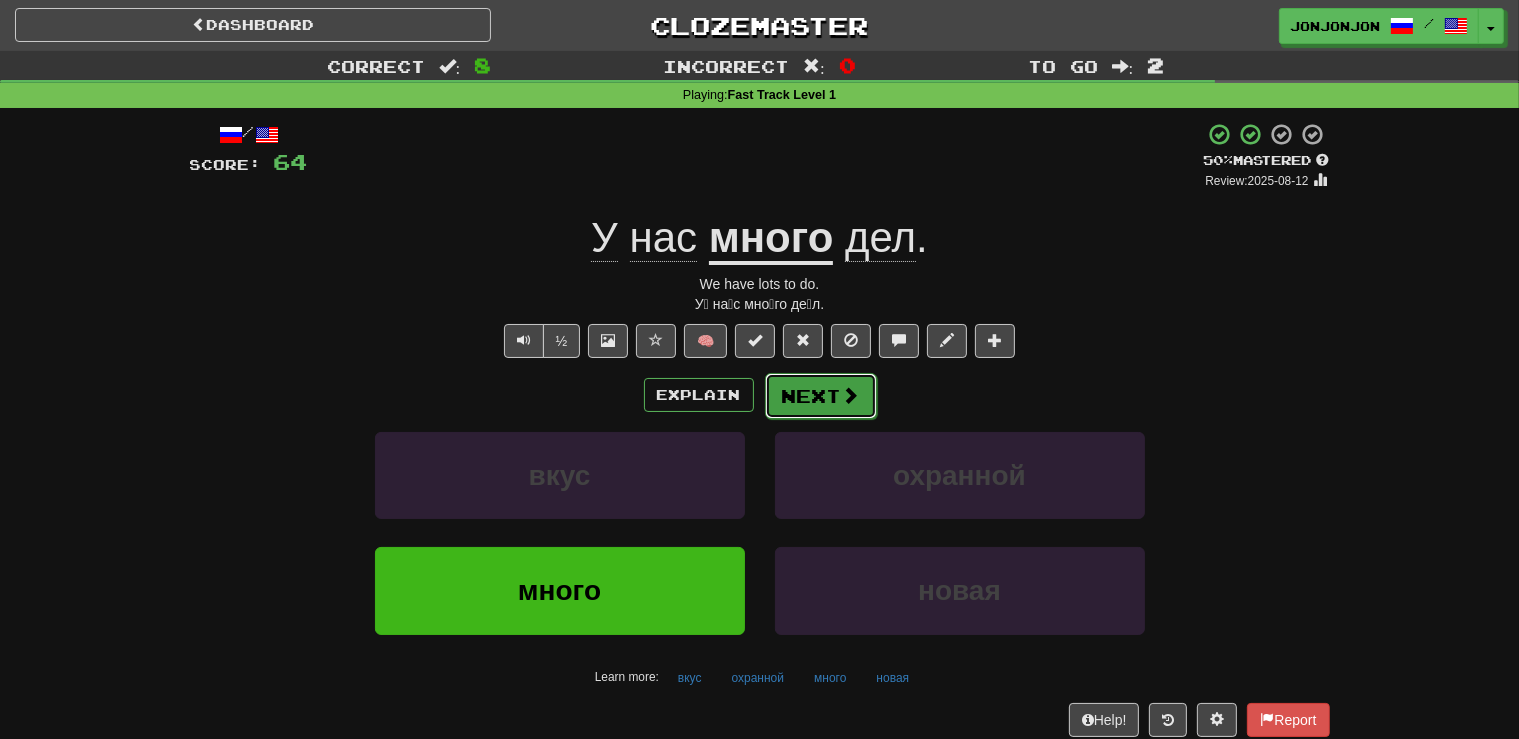 click on "Next" at bounding box center (821, 396) 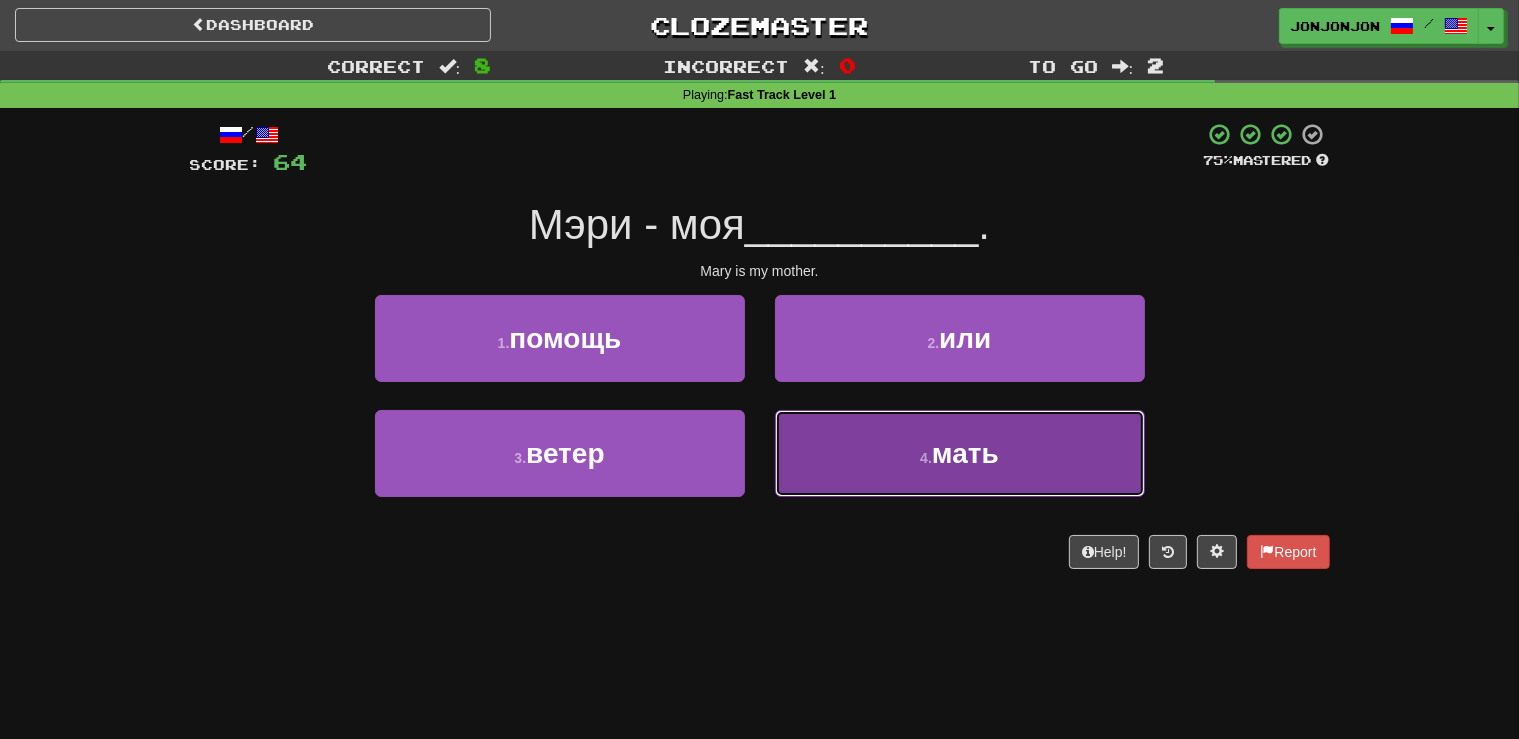 click on "4 .  мать" at bounding box center [960, 453] 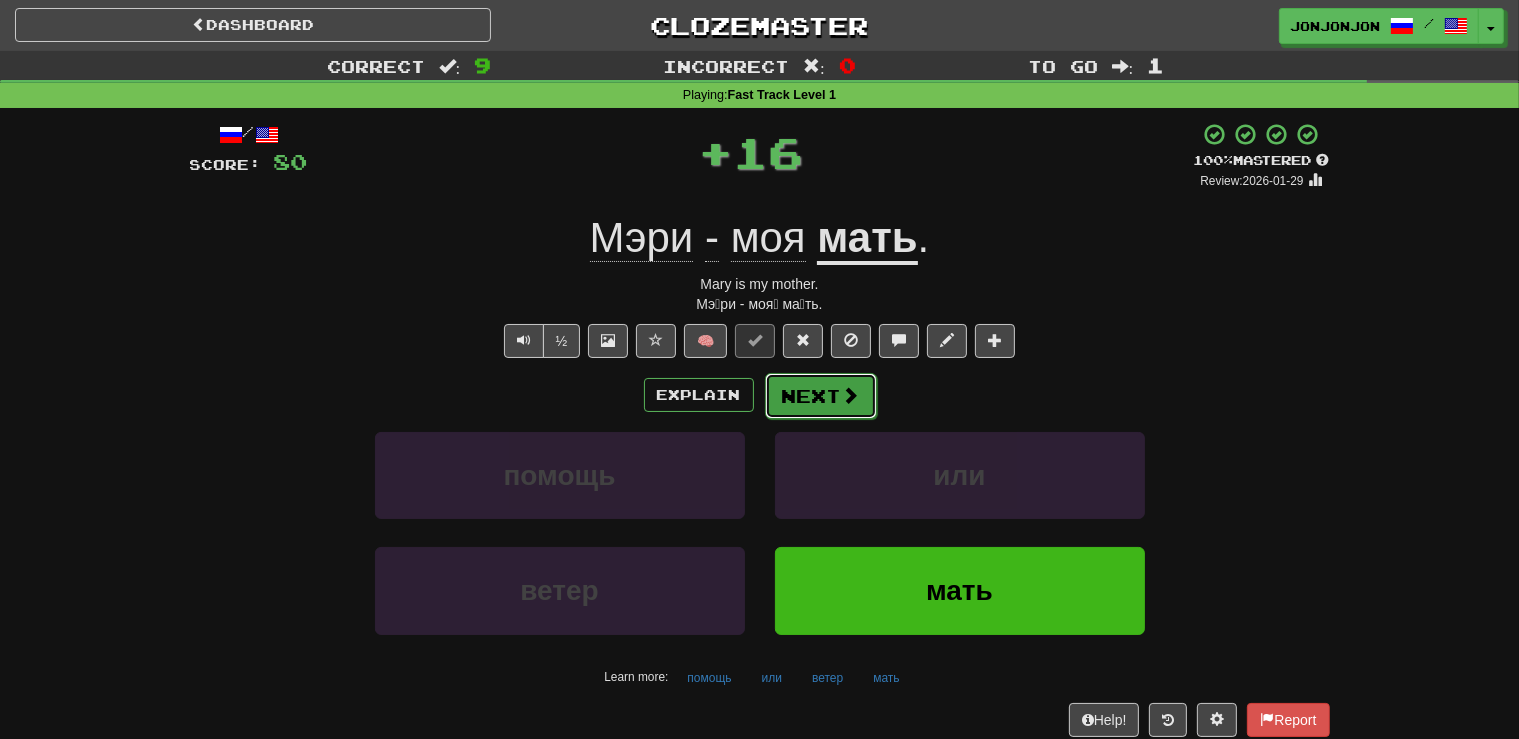 click on "Next" at bounding box center (821, 396) 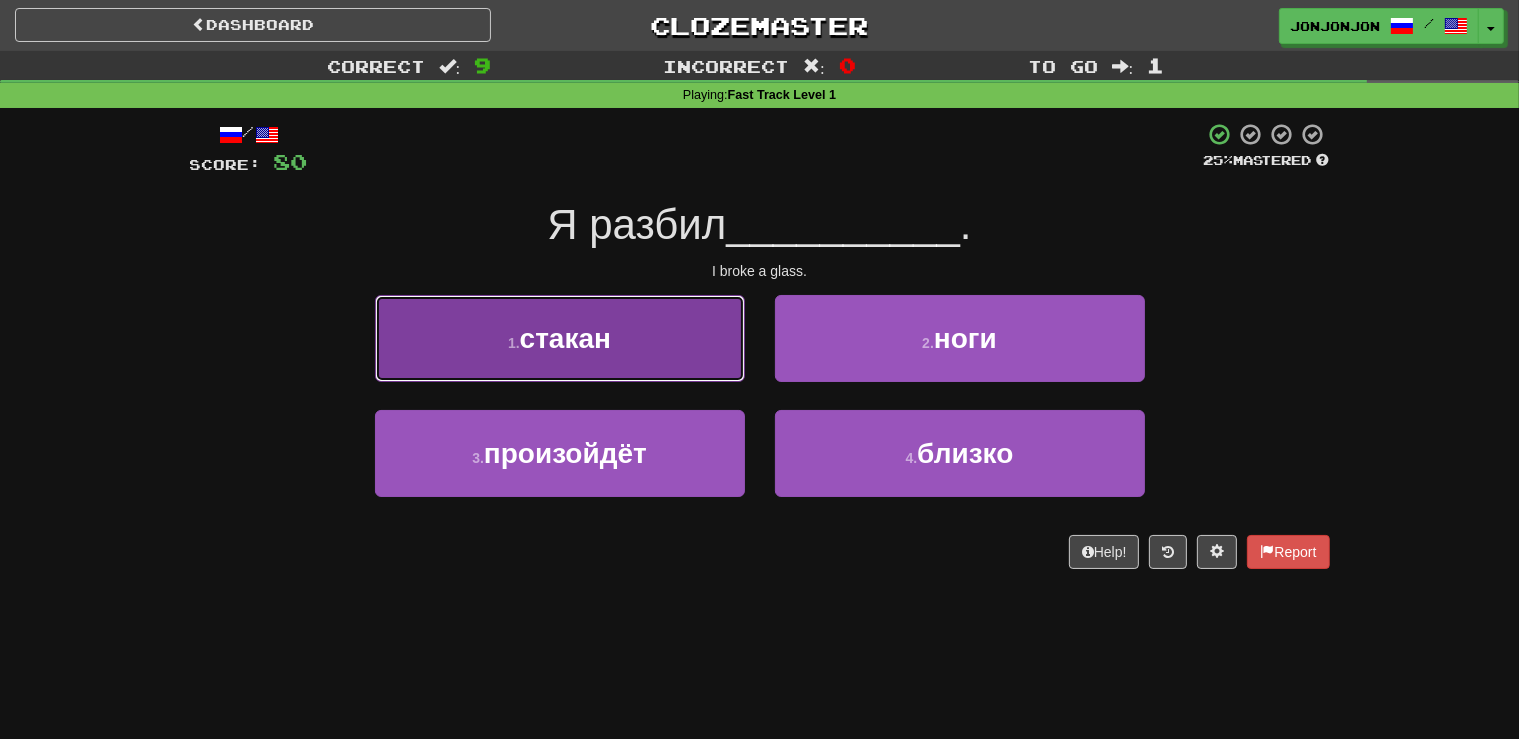 click on "1 .  стакан" at bounding box center (560, 338) 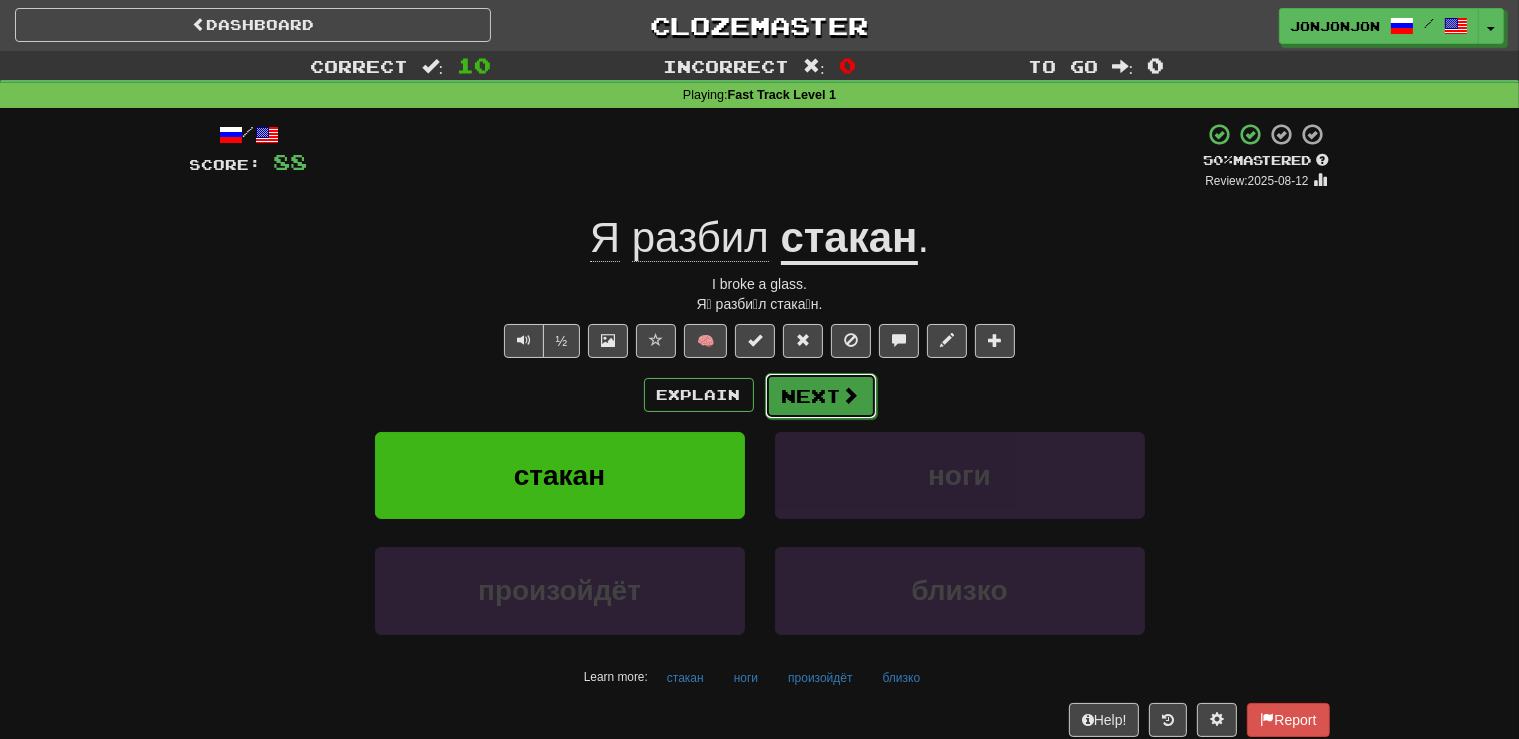 click on "Next" at bounding box center (821, 396) 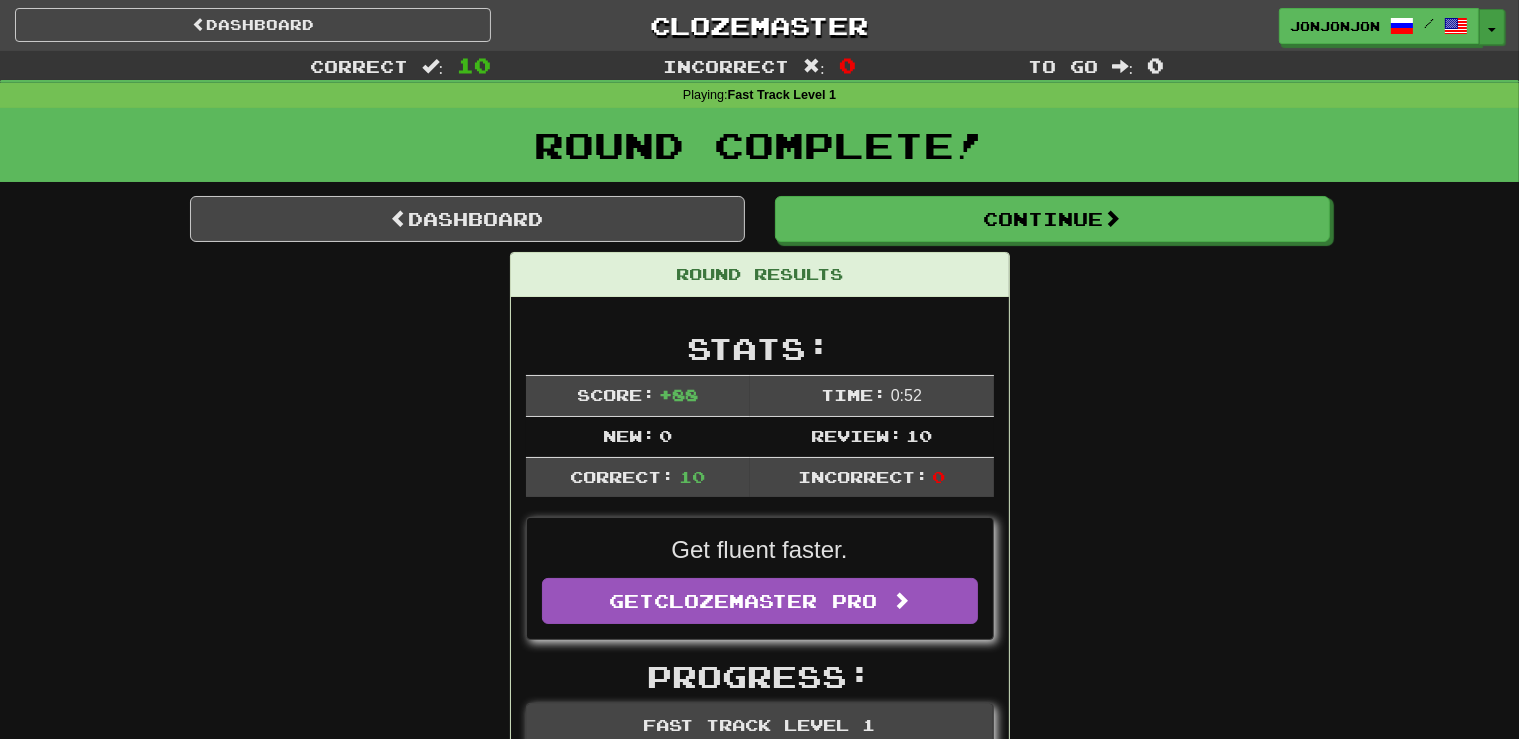 click on "Toggle Dropdown" at bounding box center [1492, 27] 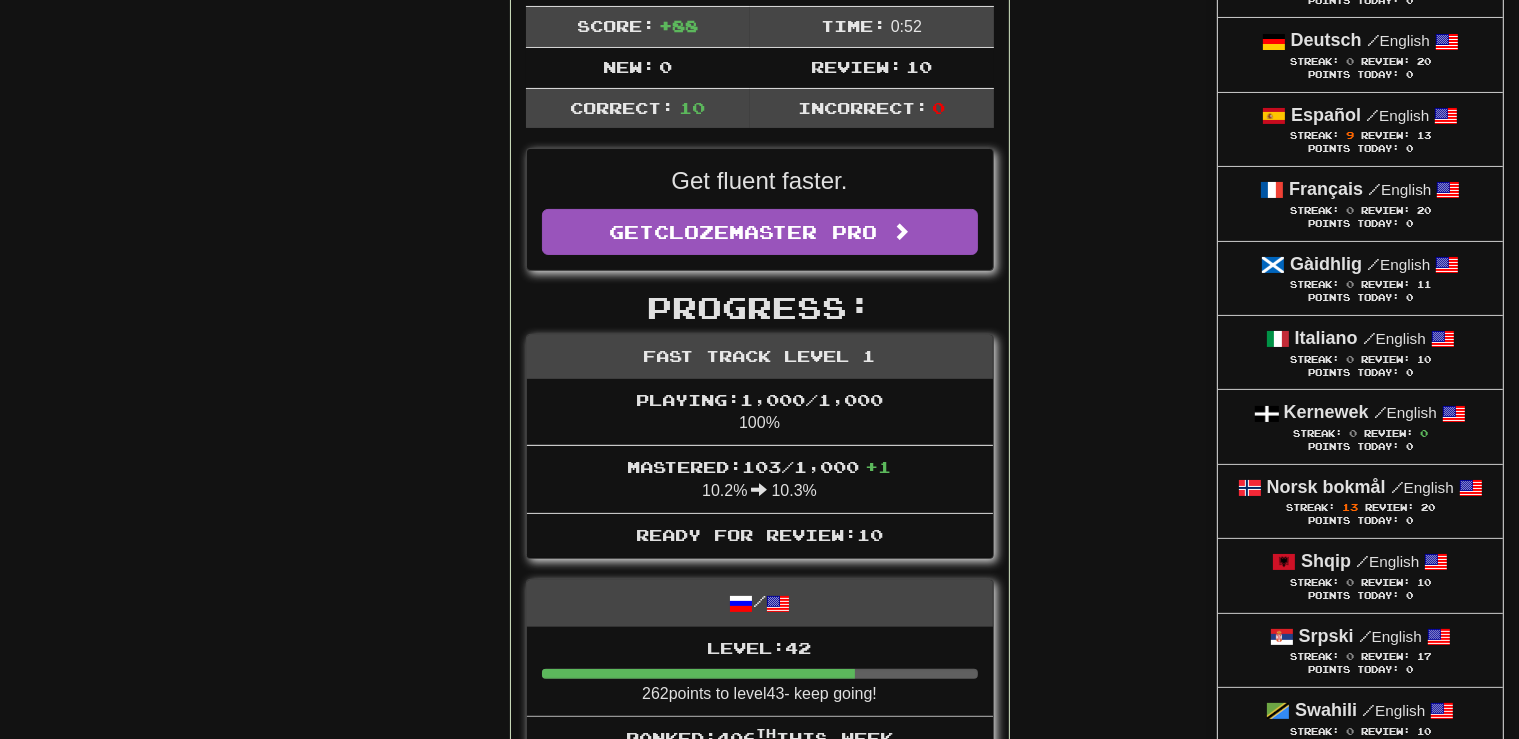 scroll, scrollTop: 422, scrollLeft: 0, axis: vertical 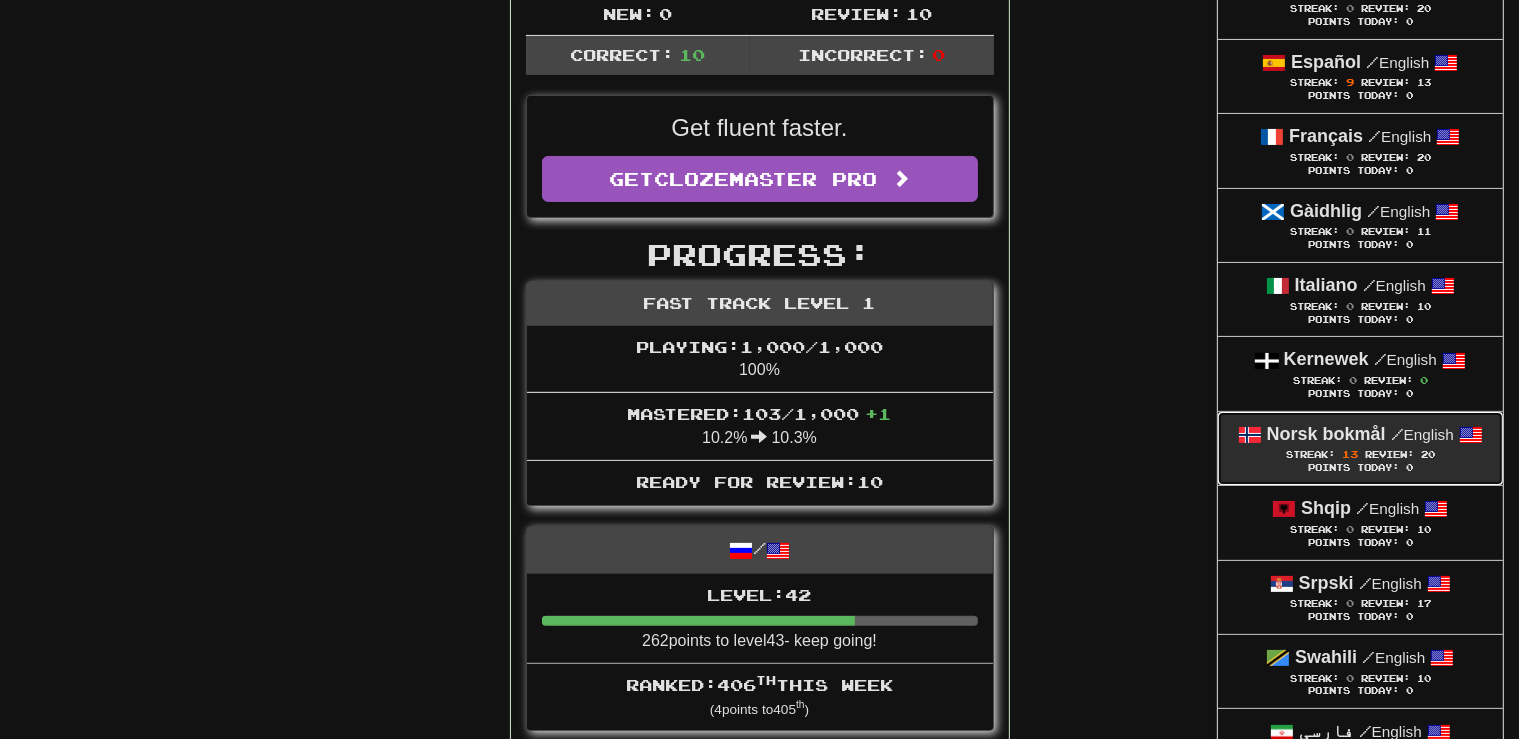 click on "Norsk bokmål" at bounding box center (1326, 434) 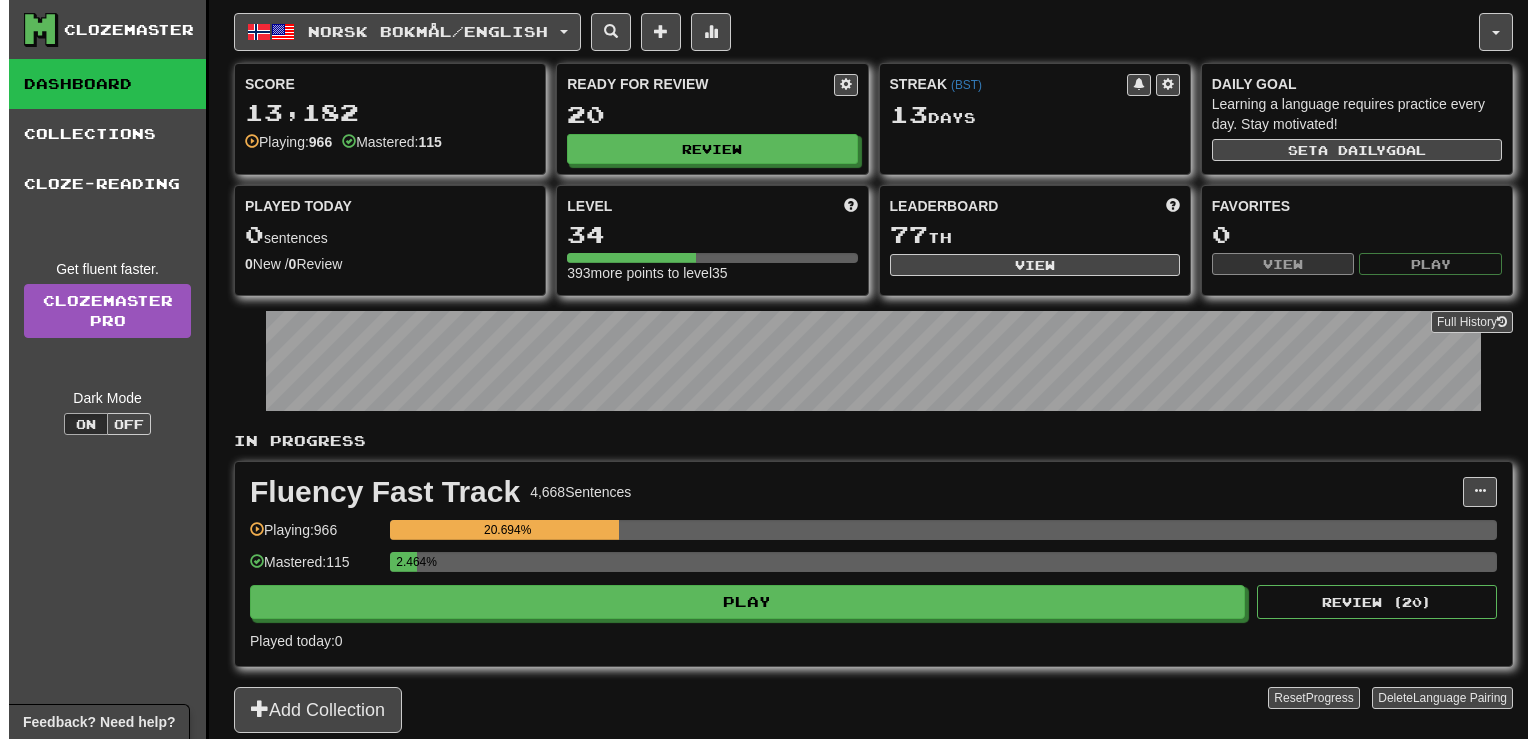 scroll, scrollTop: 0, scrollLeft: 0, axis: both 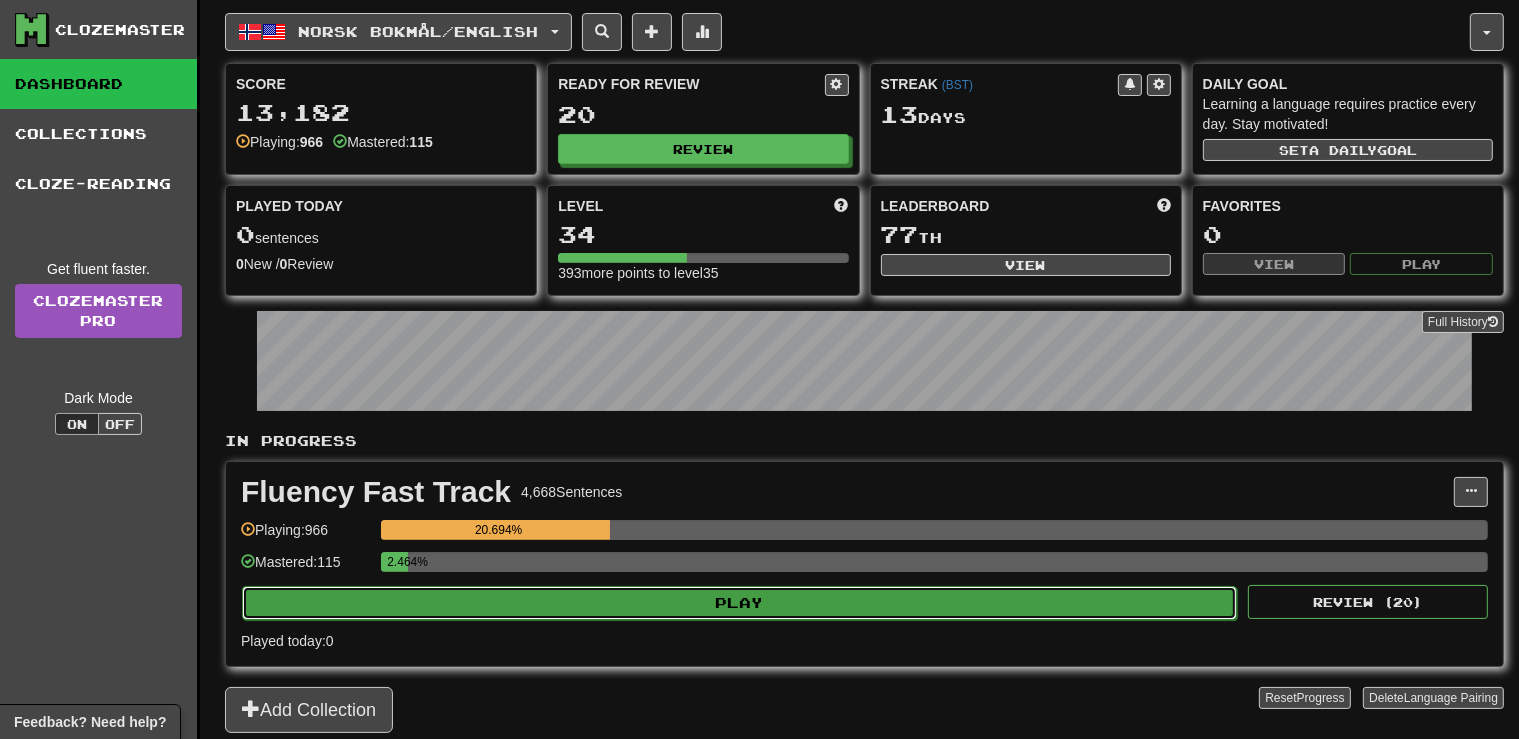 click on "Play" at bounding box center [739, 603] 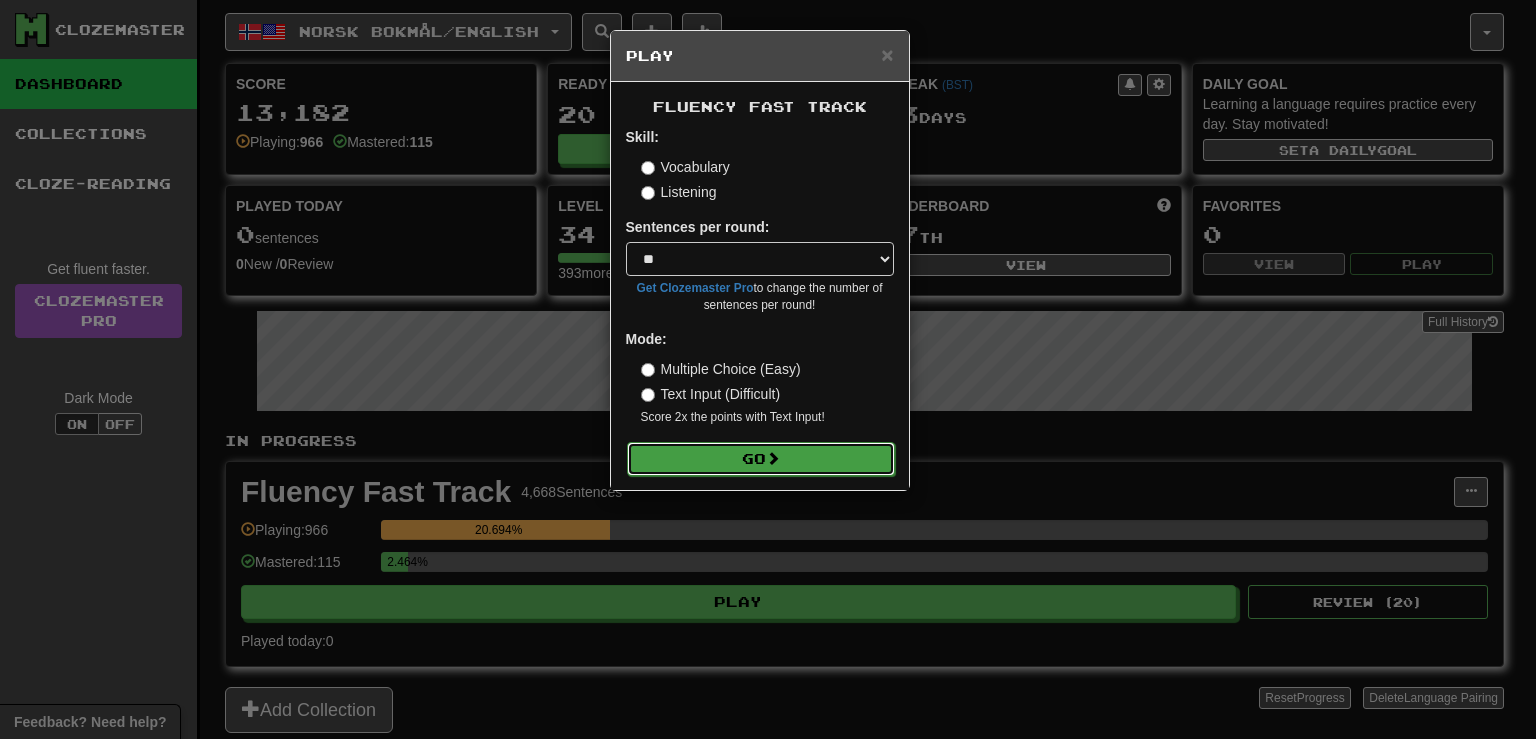 click on "Go" at bounding box center [761, 459] 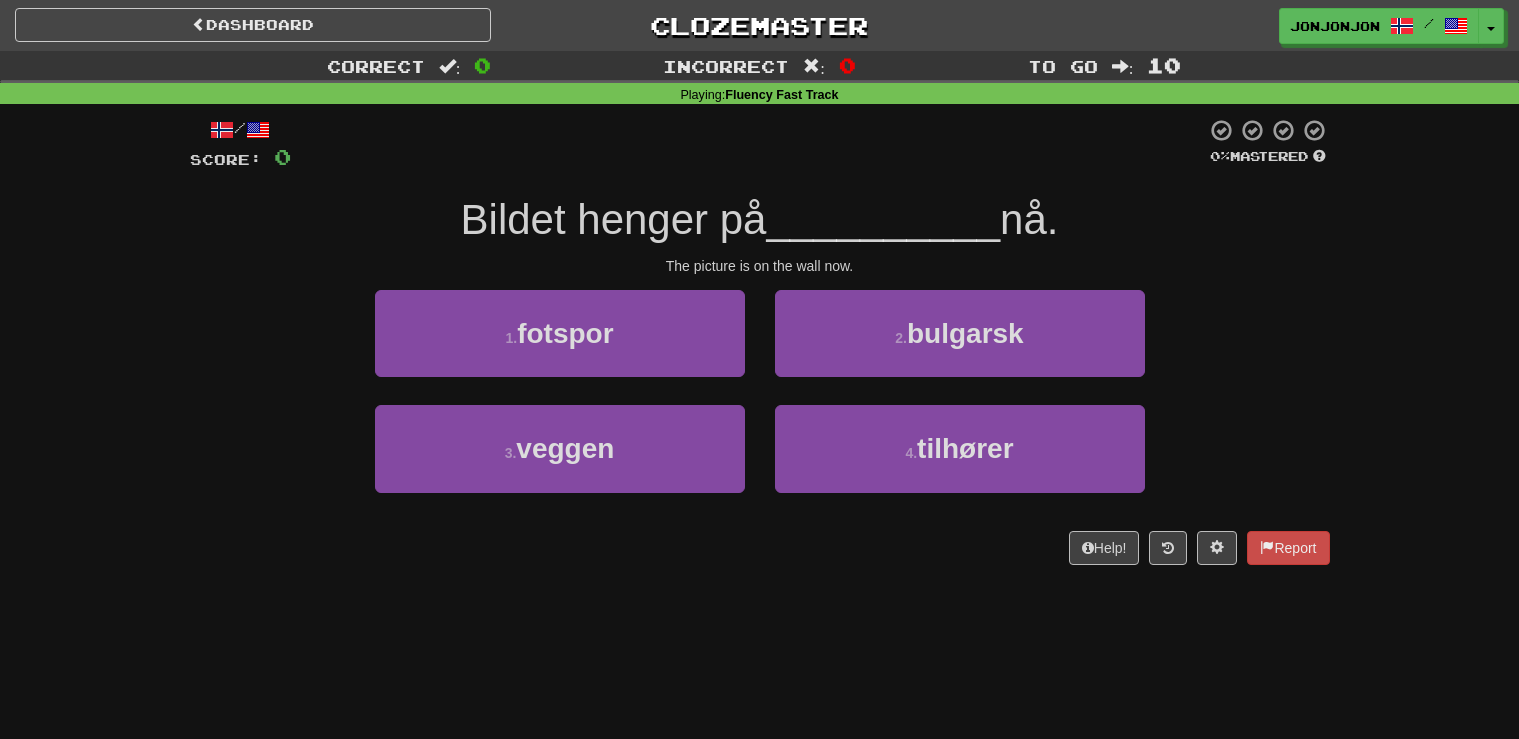 scroll, scrollTop: 0, scrollLeft: 0, axis: both 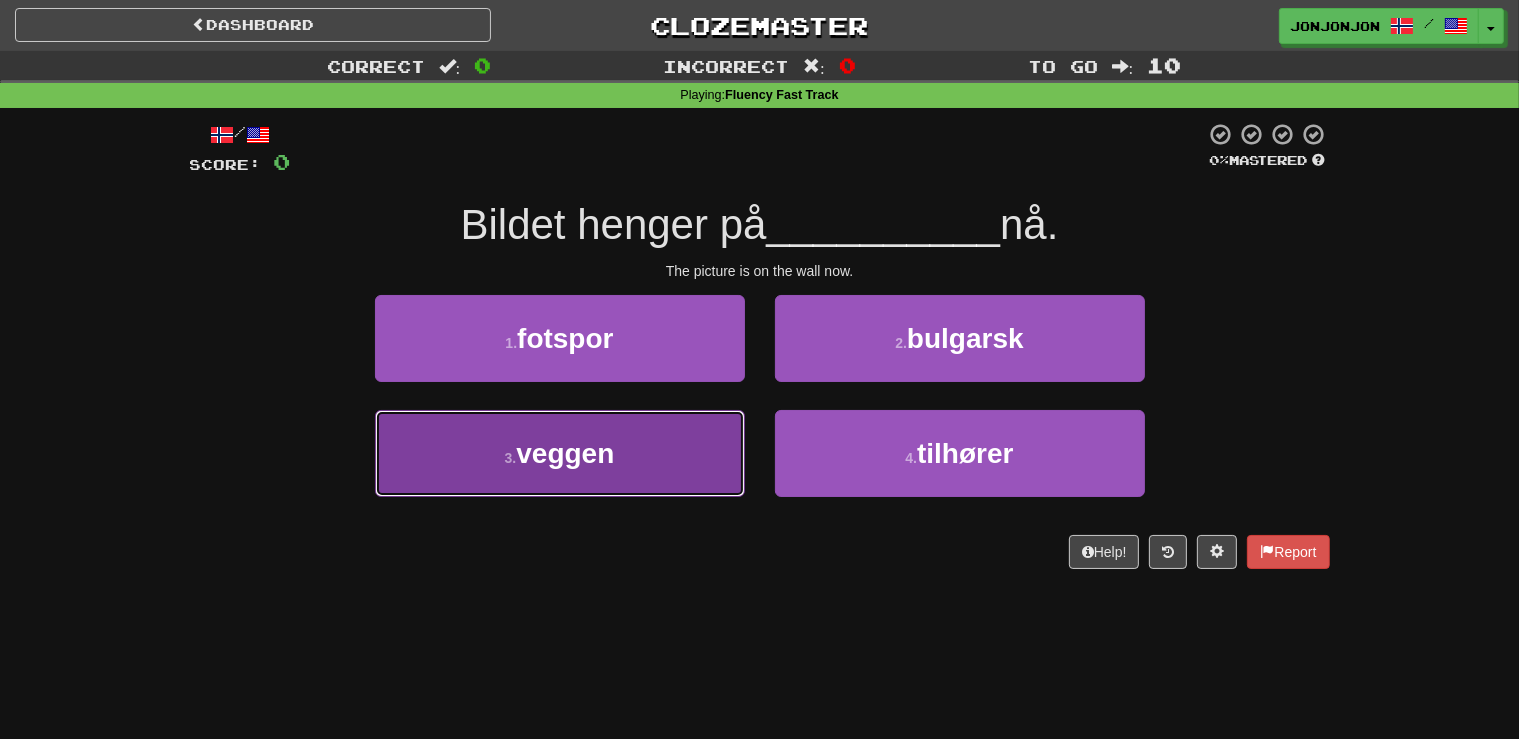 click on "3 .  veggen" at bounding box center [560, 453] 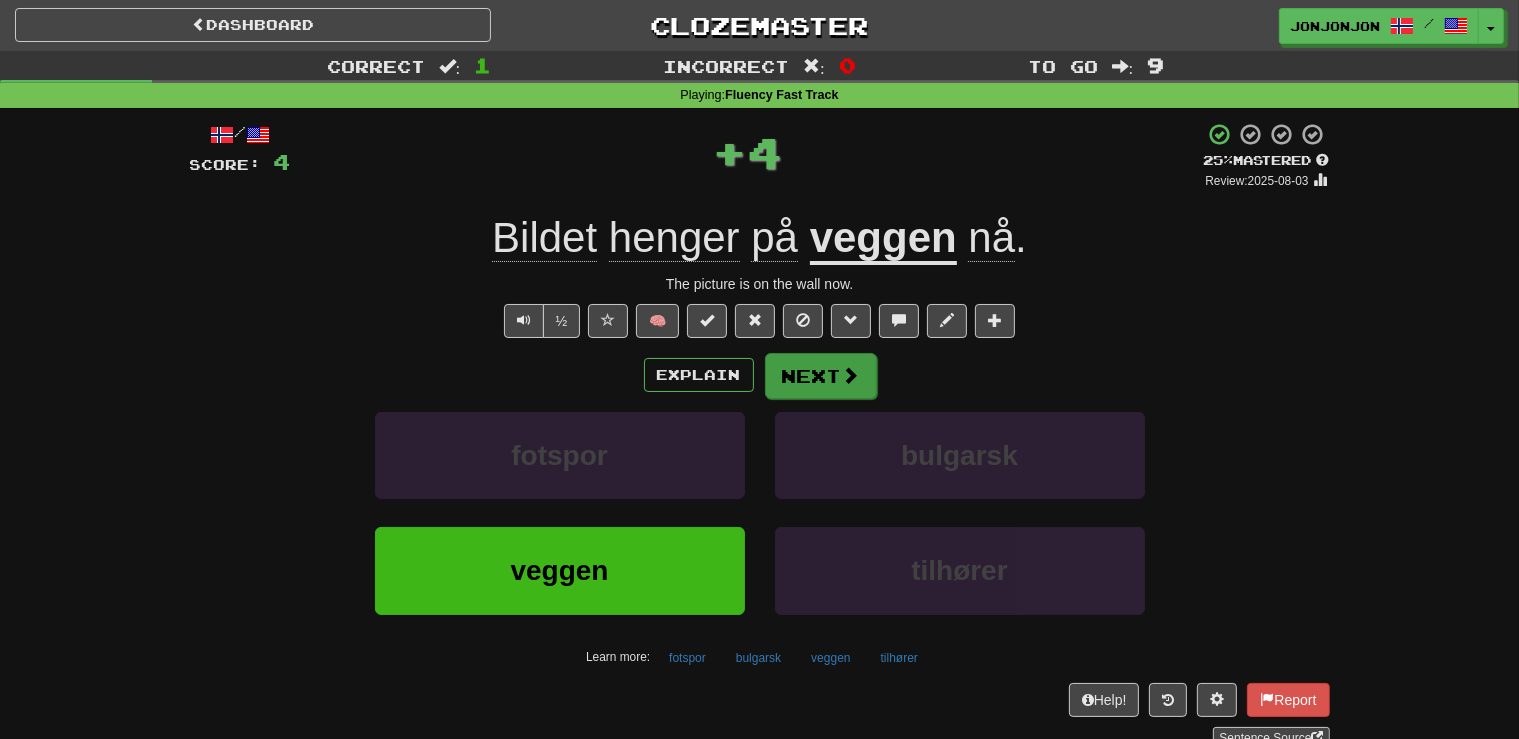 drag, startPoint x: 1117, startPoint y: 275, endPoint x: 801, endPoint y: 379, distance: 332.674 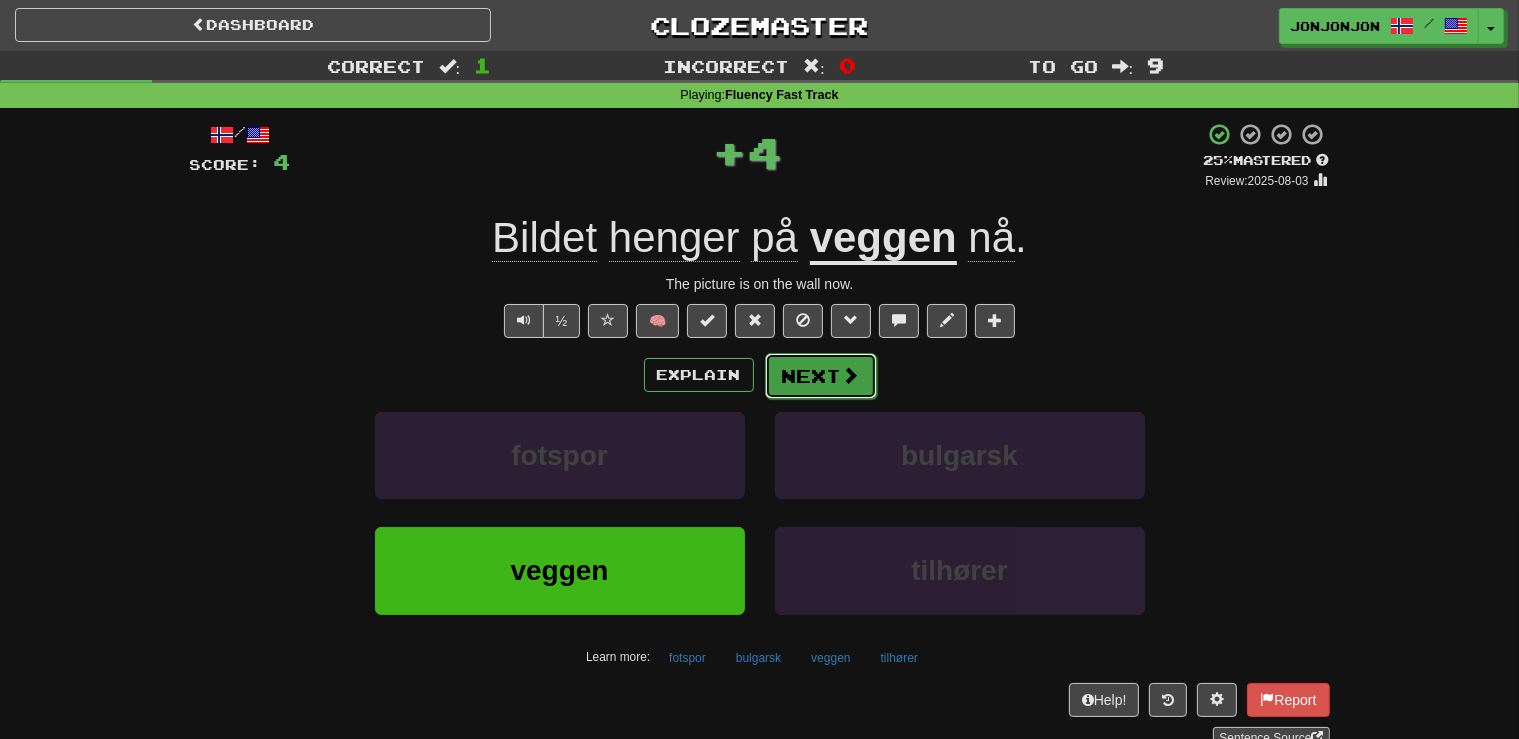 click on "Next" at bounding box center (821, 376) 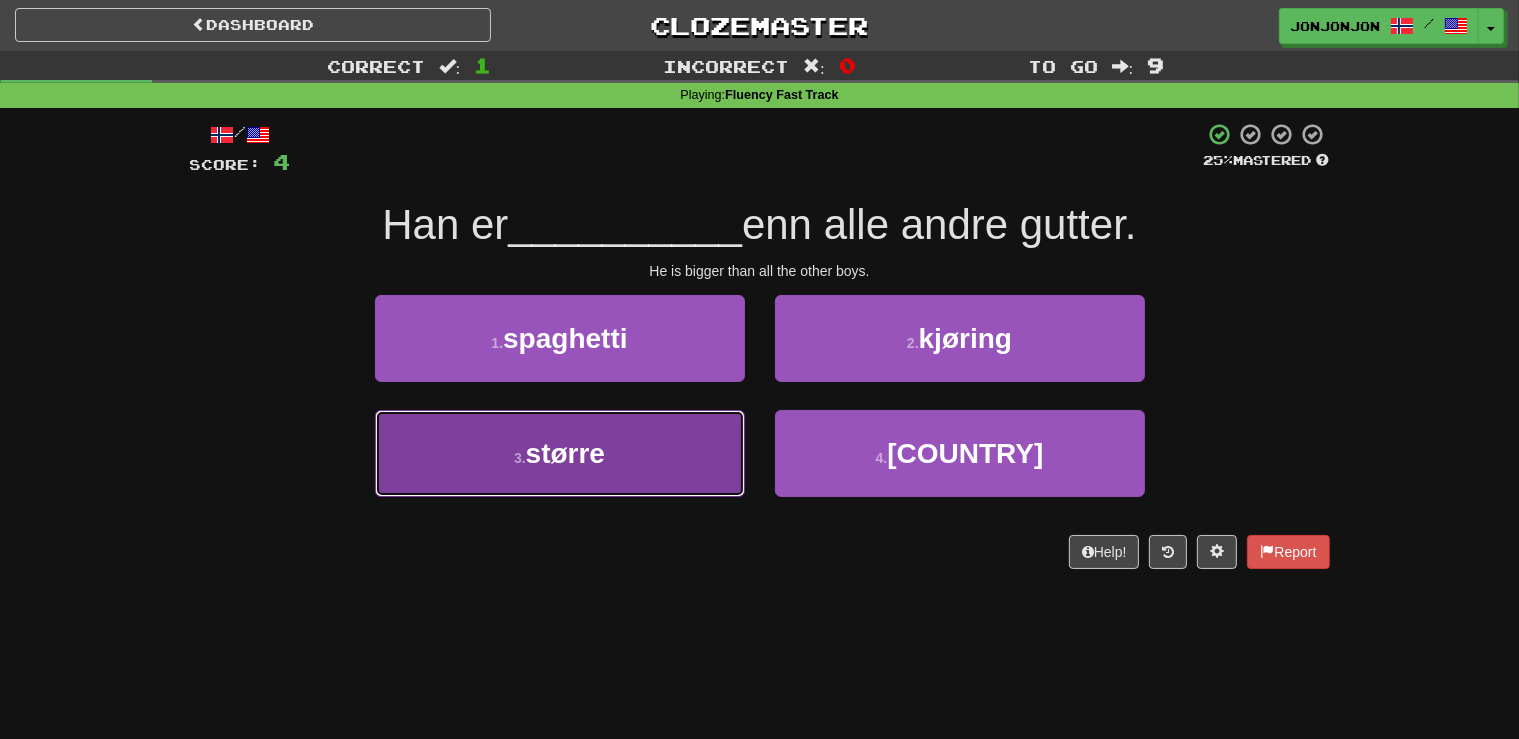 click on "3 .  større" at bounding box center (560, 453) 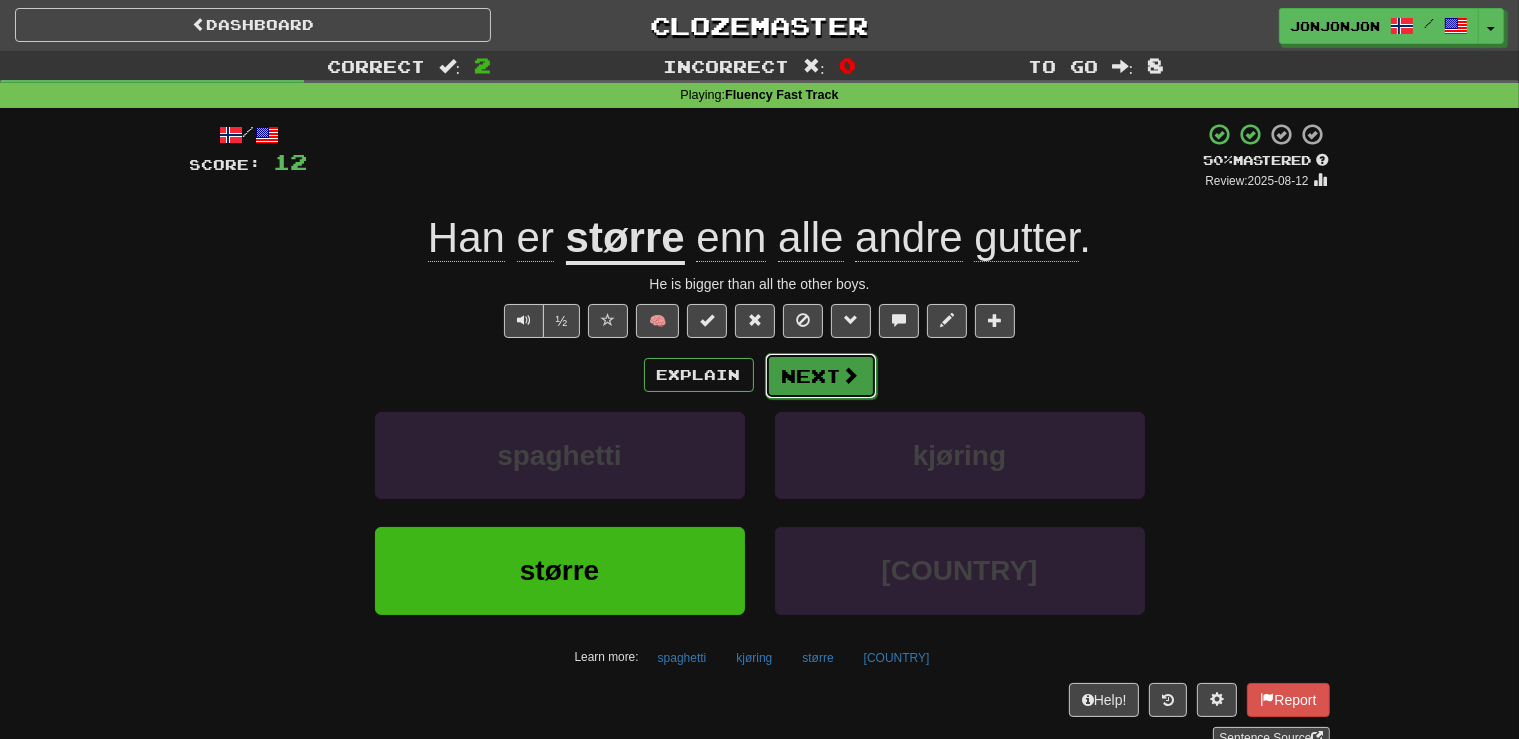 click on "Next" at bounding box center [821, 376] 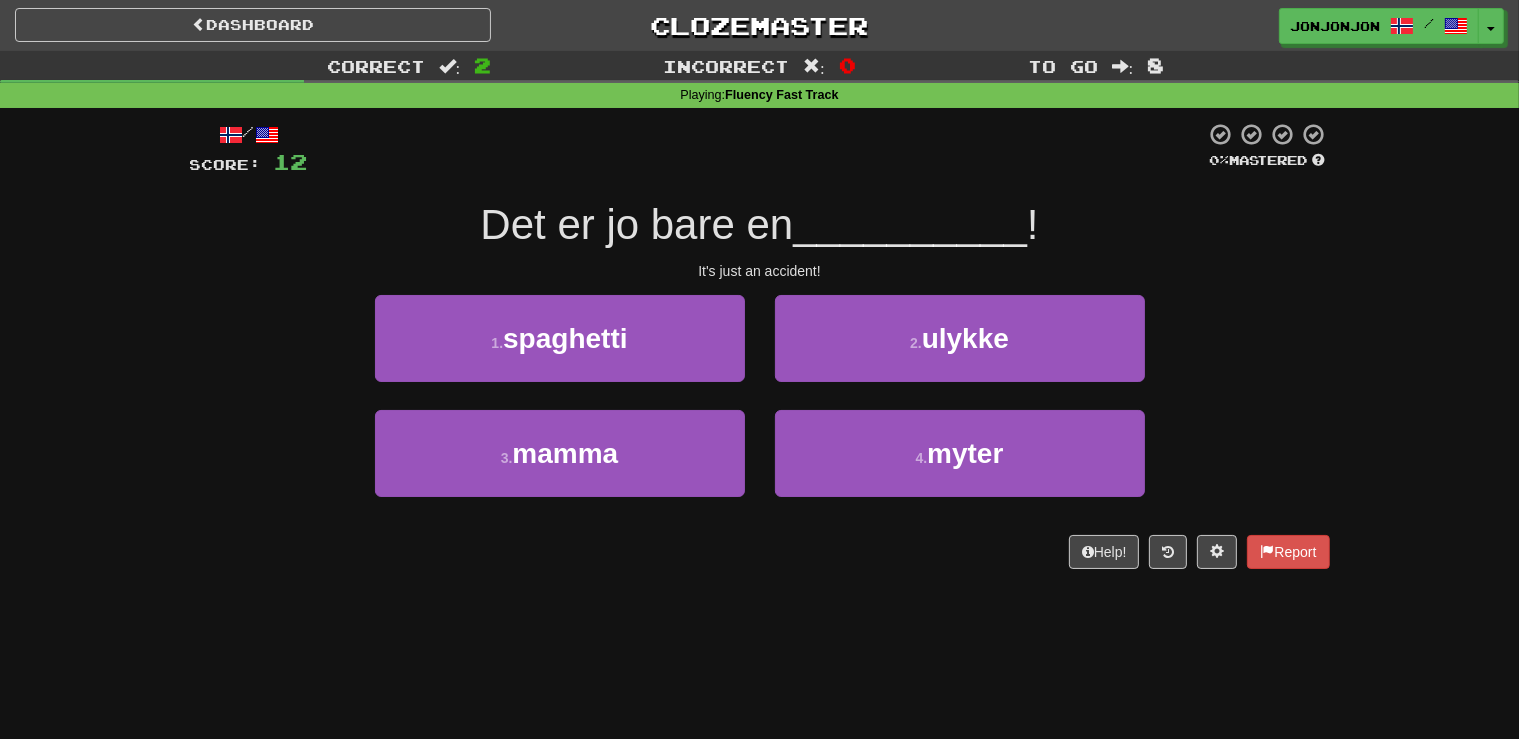 click on "It's just an accident!" at bounding box center (760, 271) 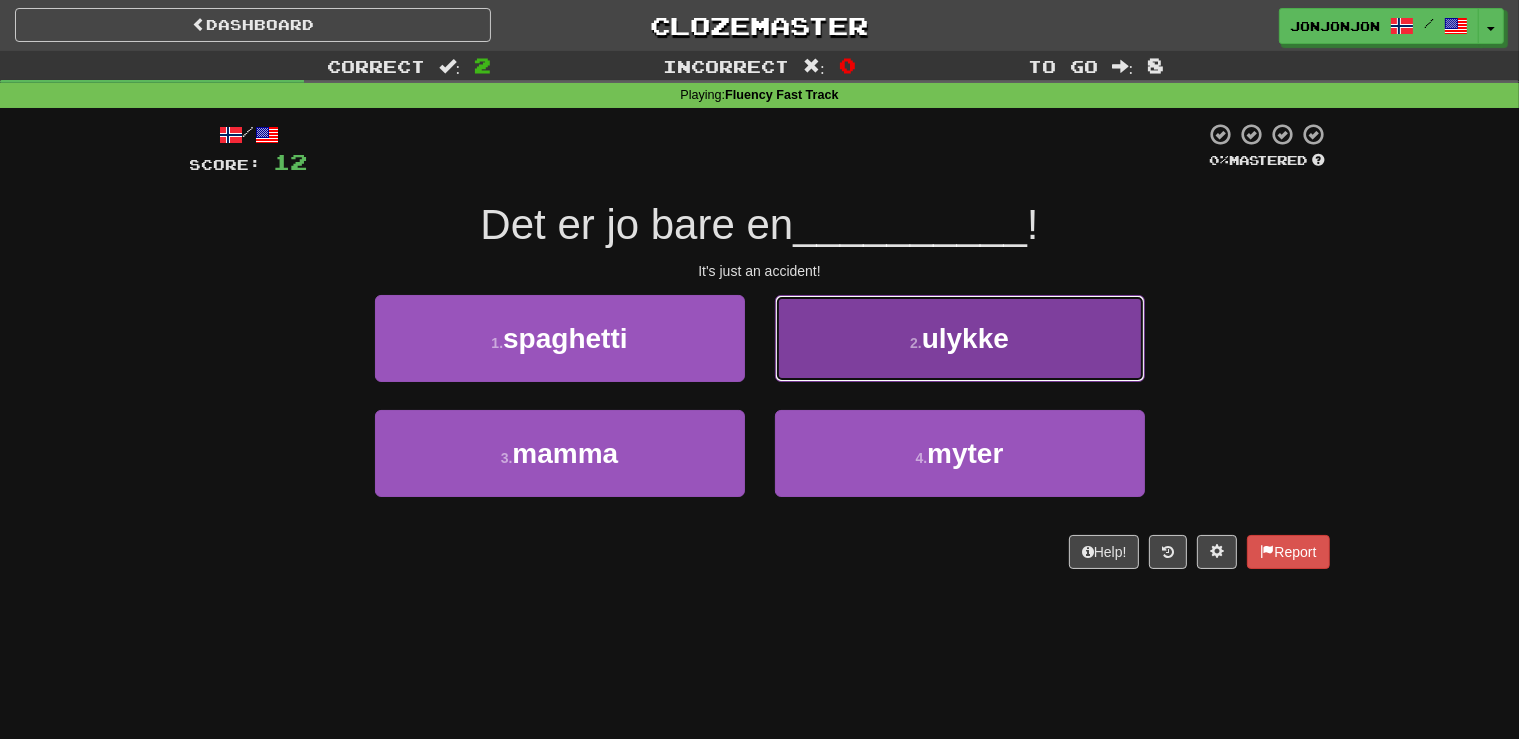 click on "2 .  ulykke" at bounding box center (960, 338) 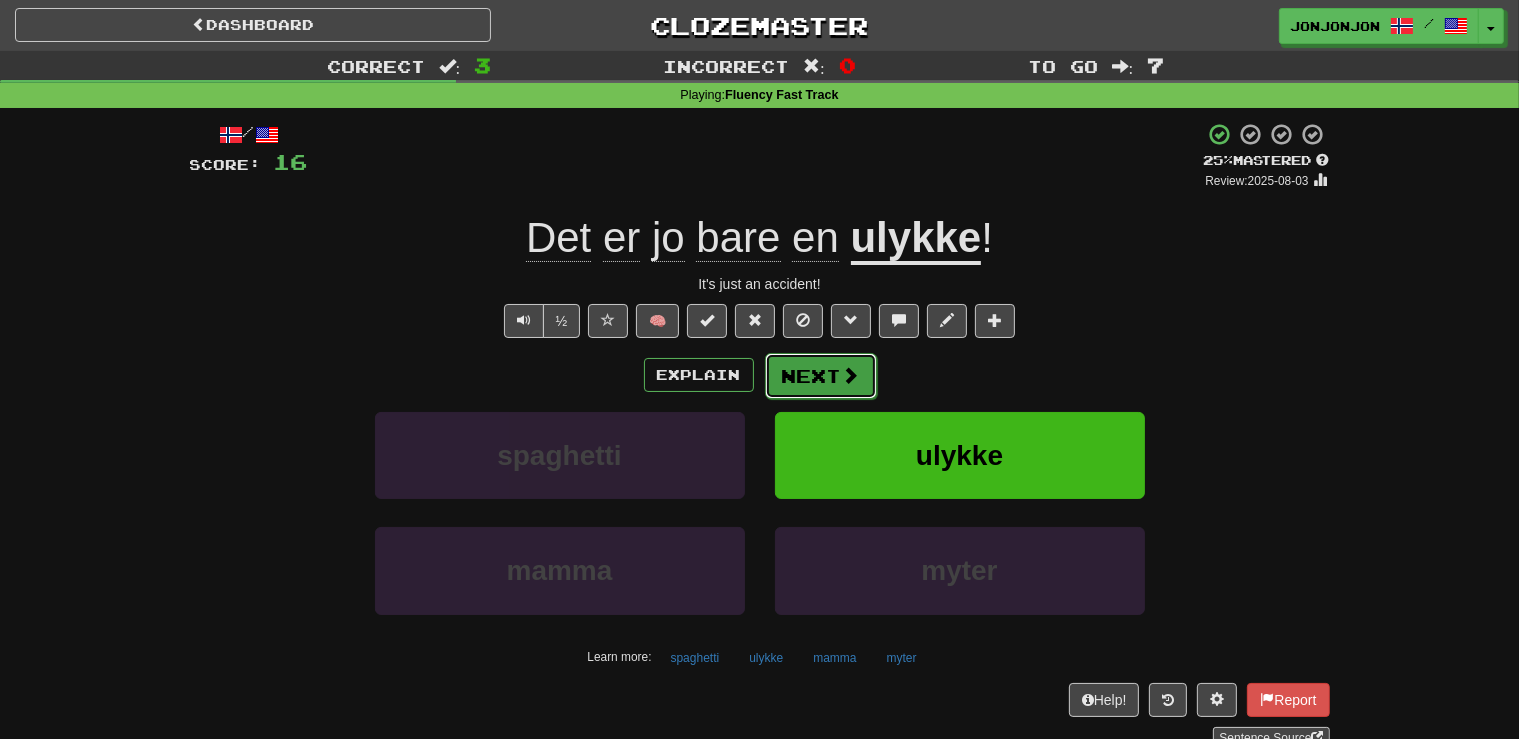click on "Next" at bounding box center [821, 376] 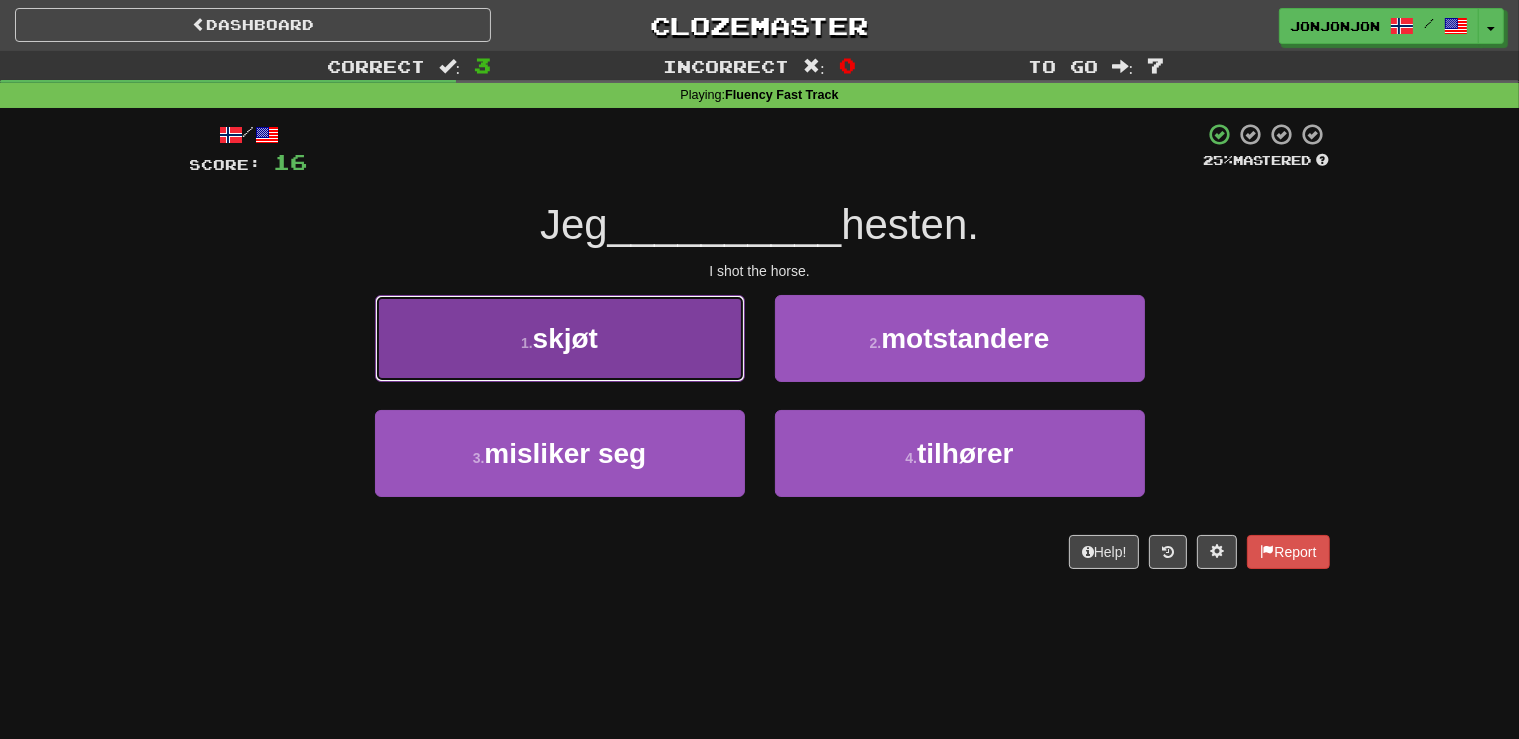 click on "1 .  skjøt" at bounding box center [560, 338] 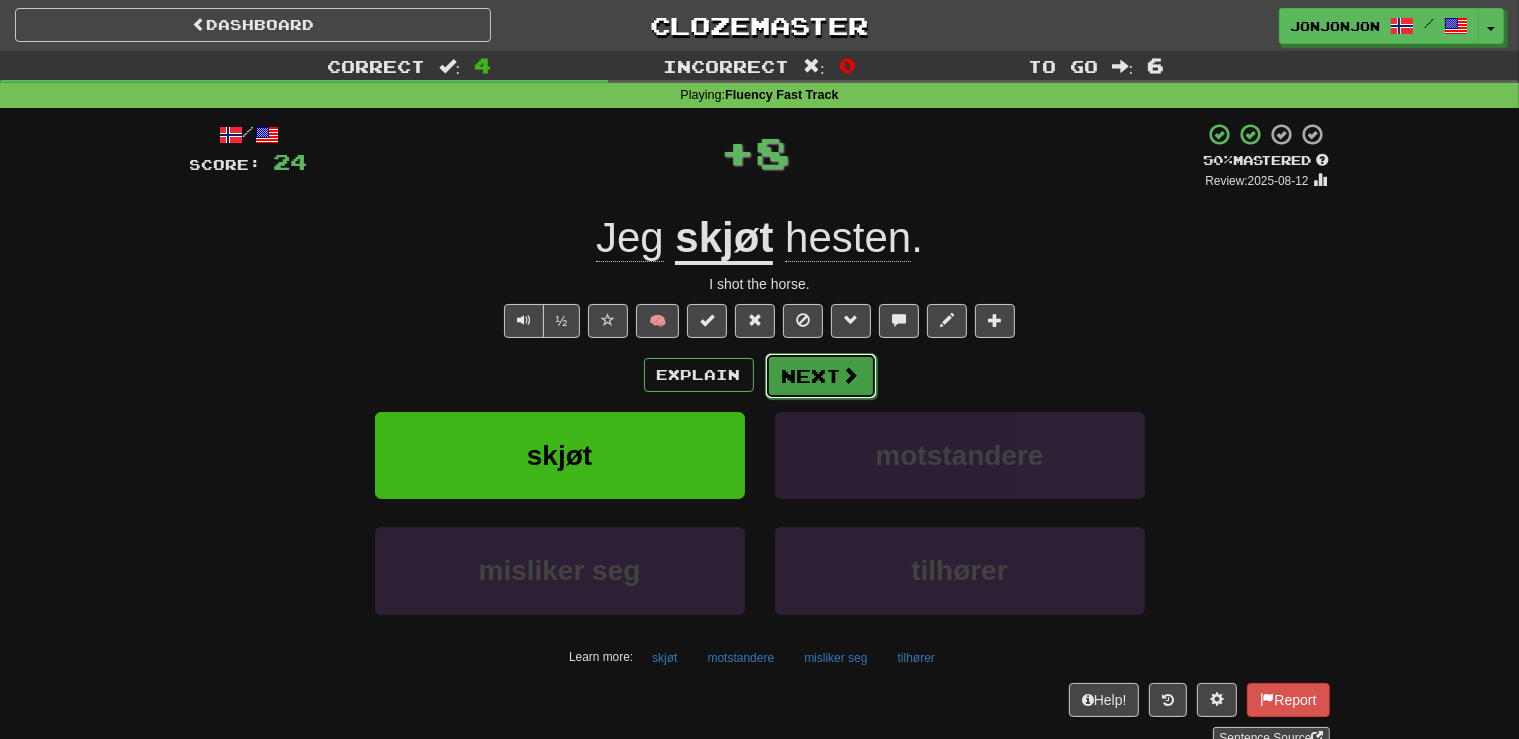 click on "Next" at bounding box center (821, 376) 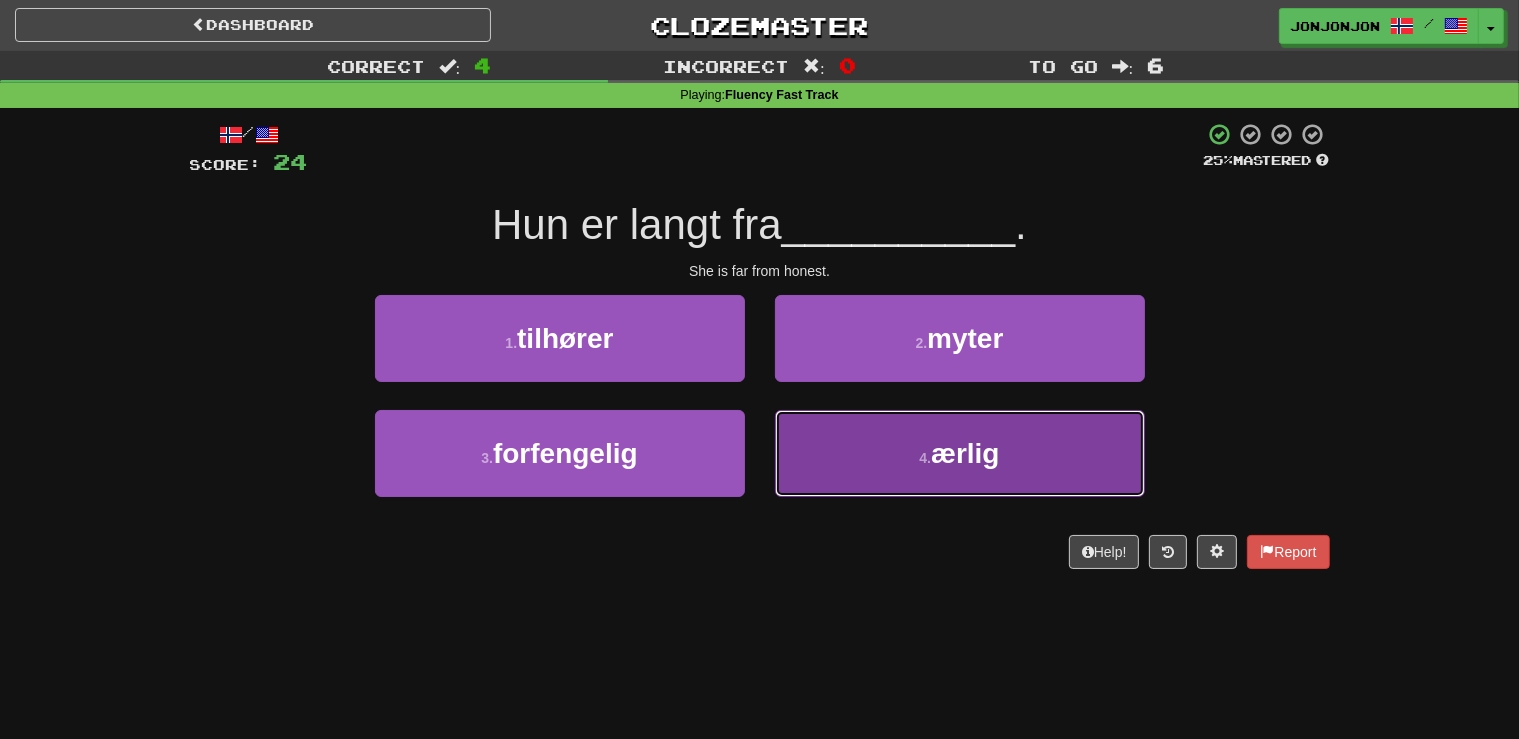 click on "4 .  ærlig" at bounding box center [960, 453] 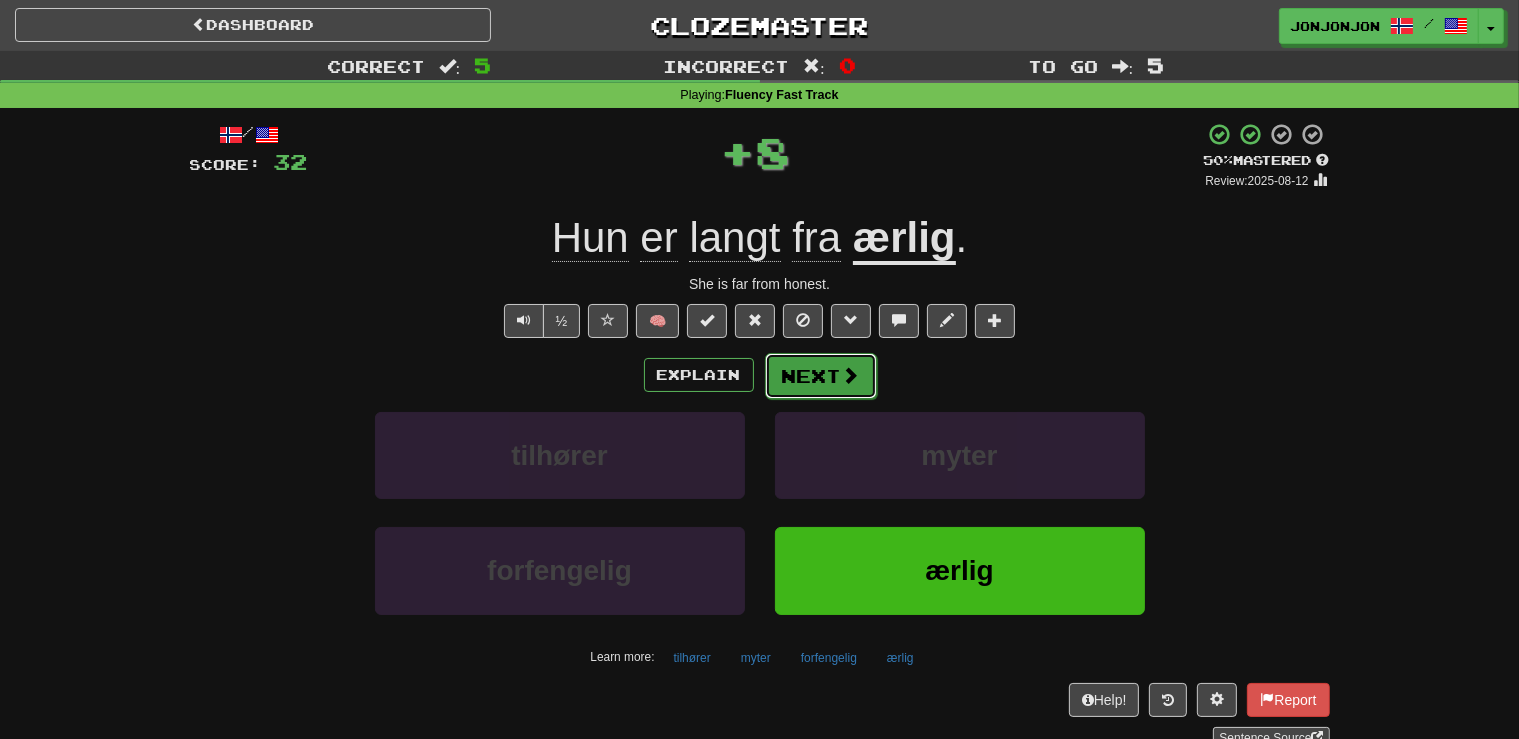 click on "Next" at bounding box center (821, 376) 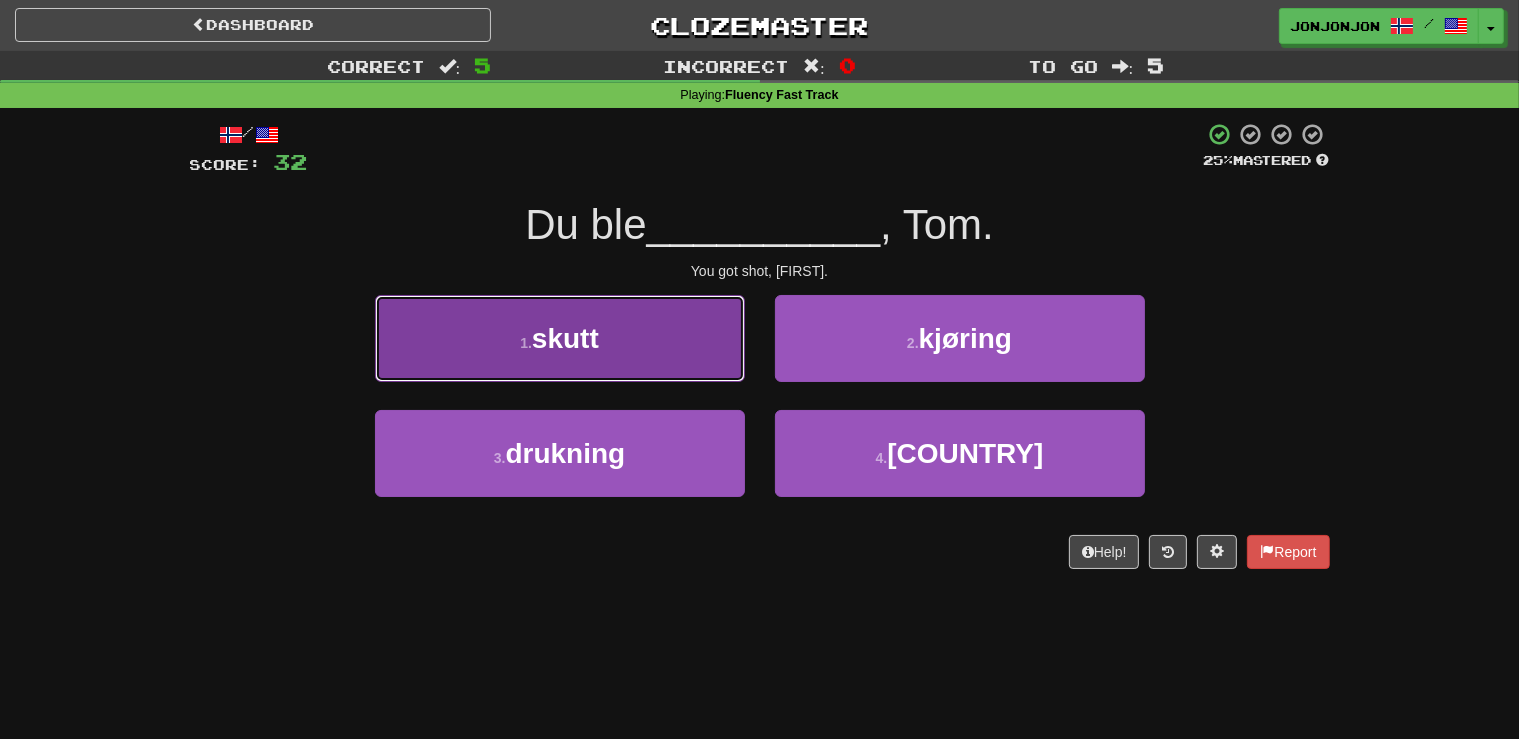 click on "skutt" at bounding box center [565, 338] 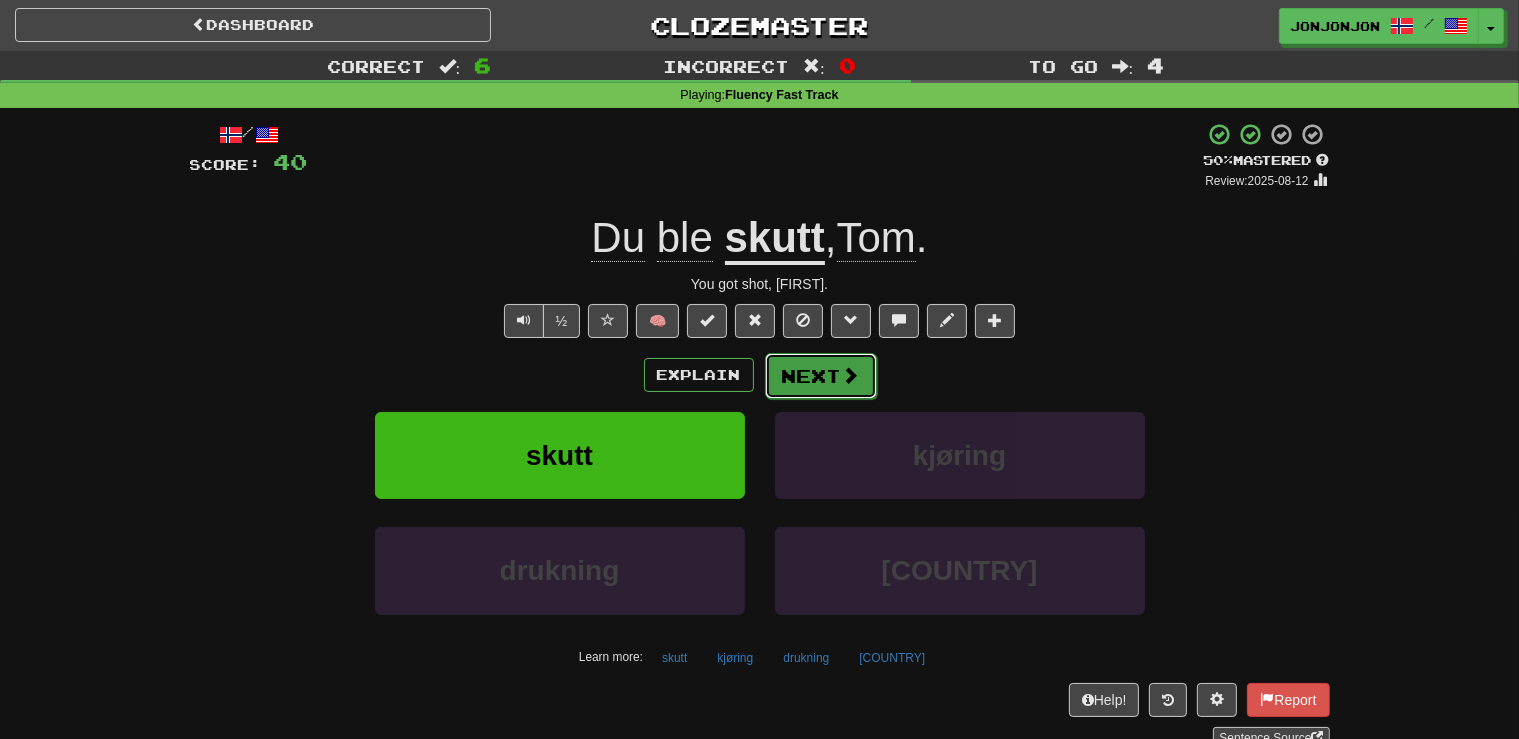 click on "Next" at bounding box center [821, 376] 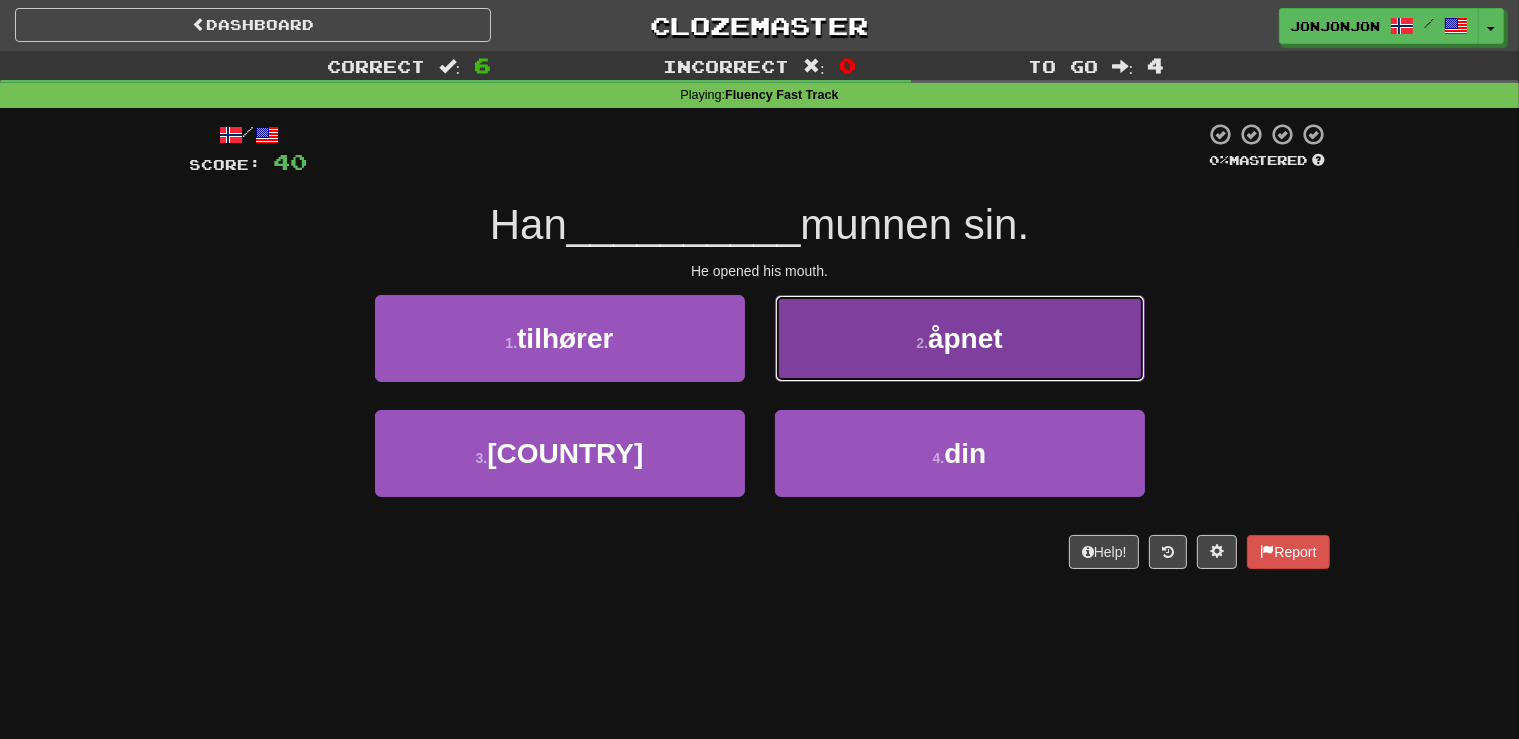 click on "2 .  åpnet" at bounding box center [960, 338] 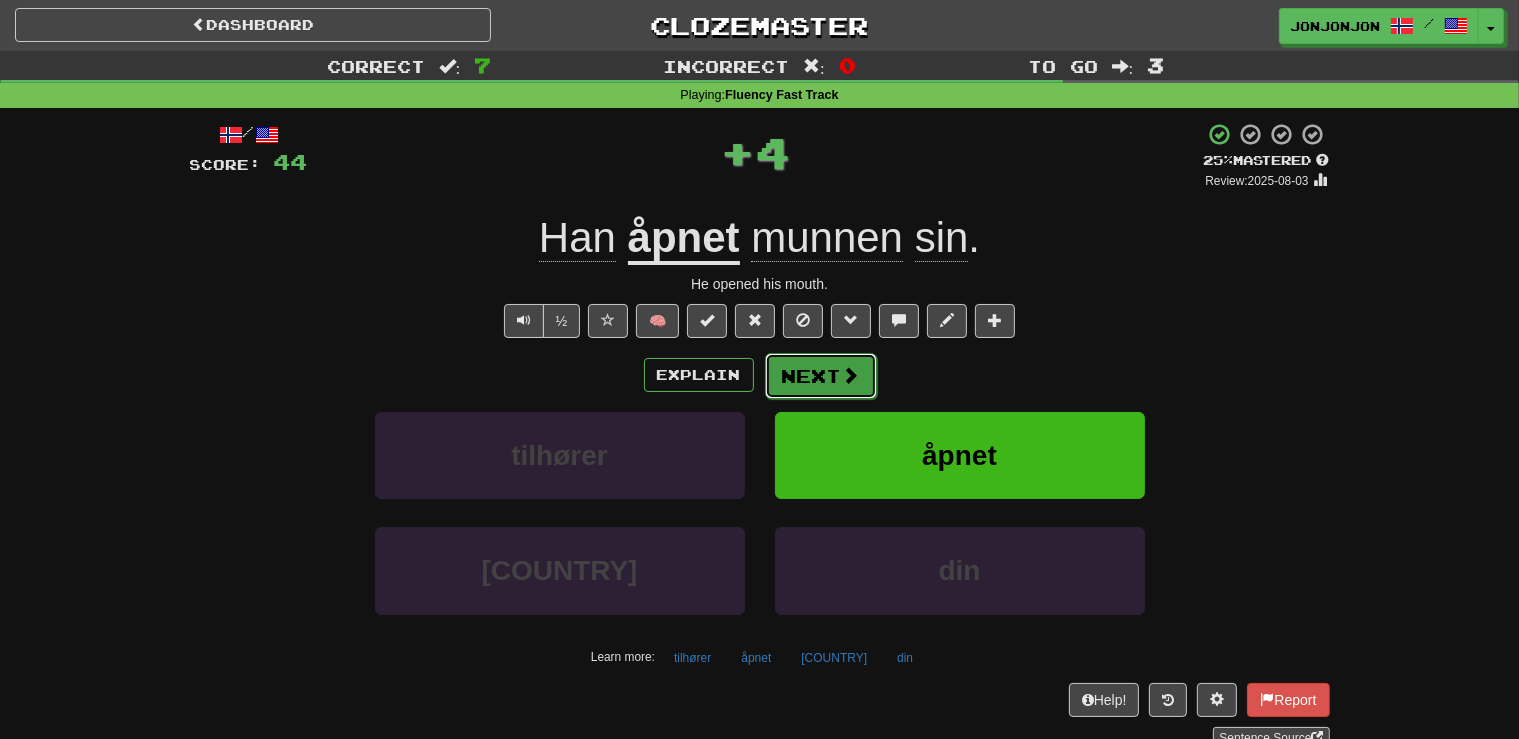 click at bounding box center (851, 375) 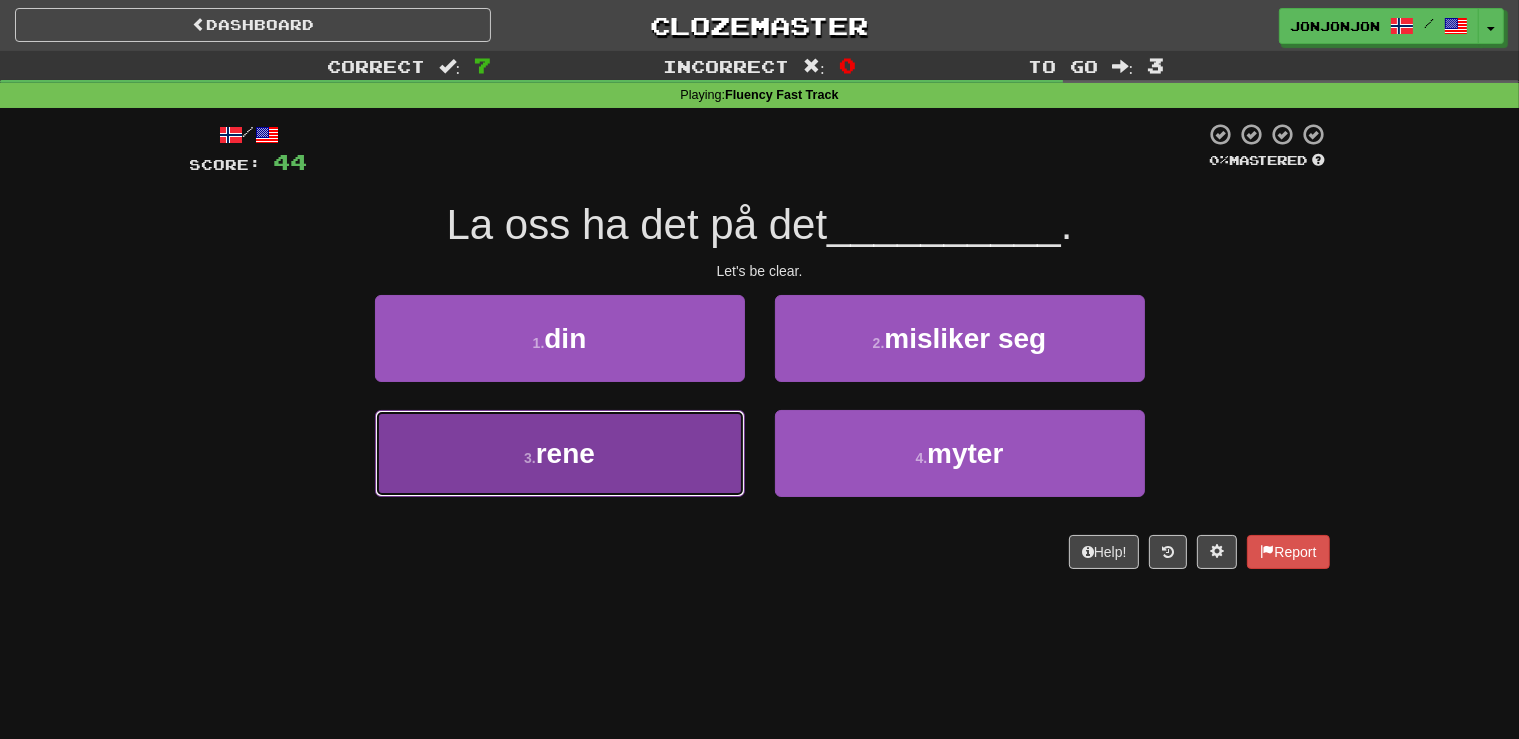 click on "3 .  rene" at bounding box center (560, 453) 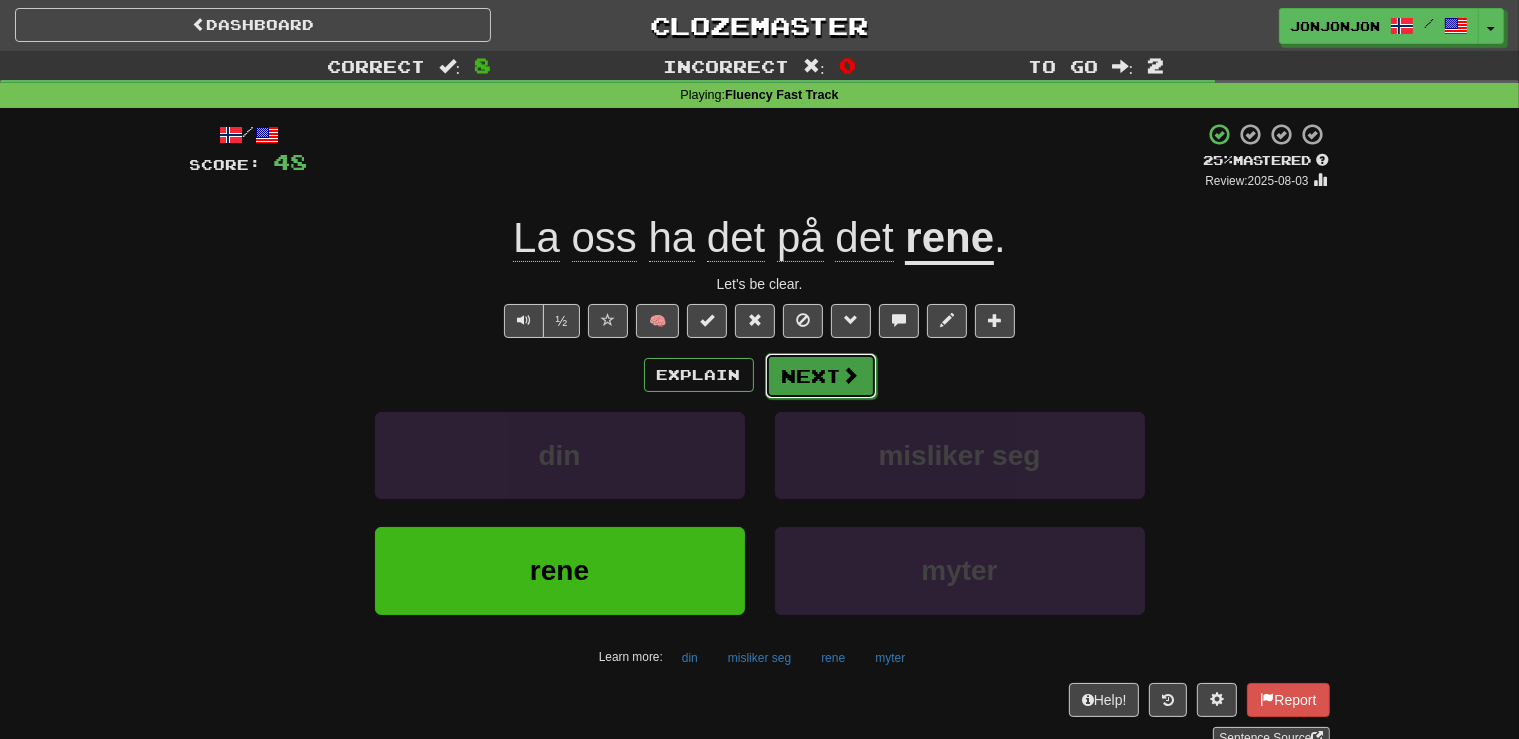 click on "Next" at bounding box center [821, 376] 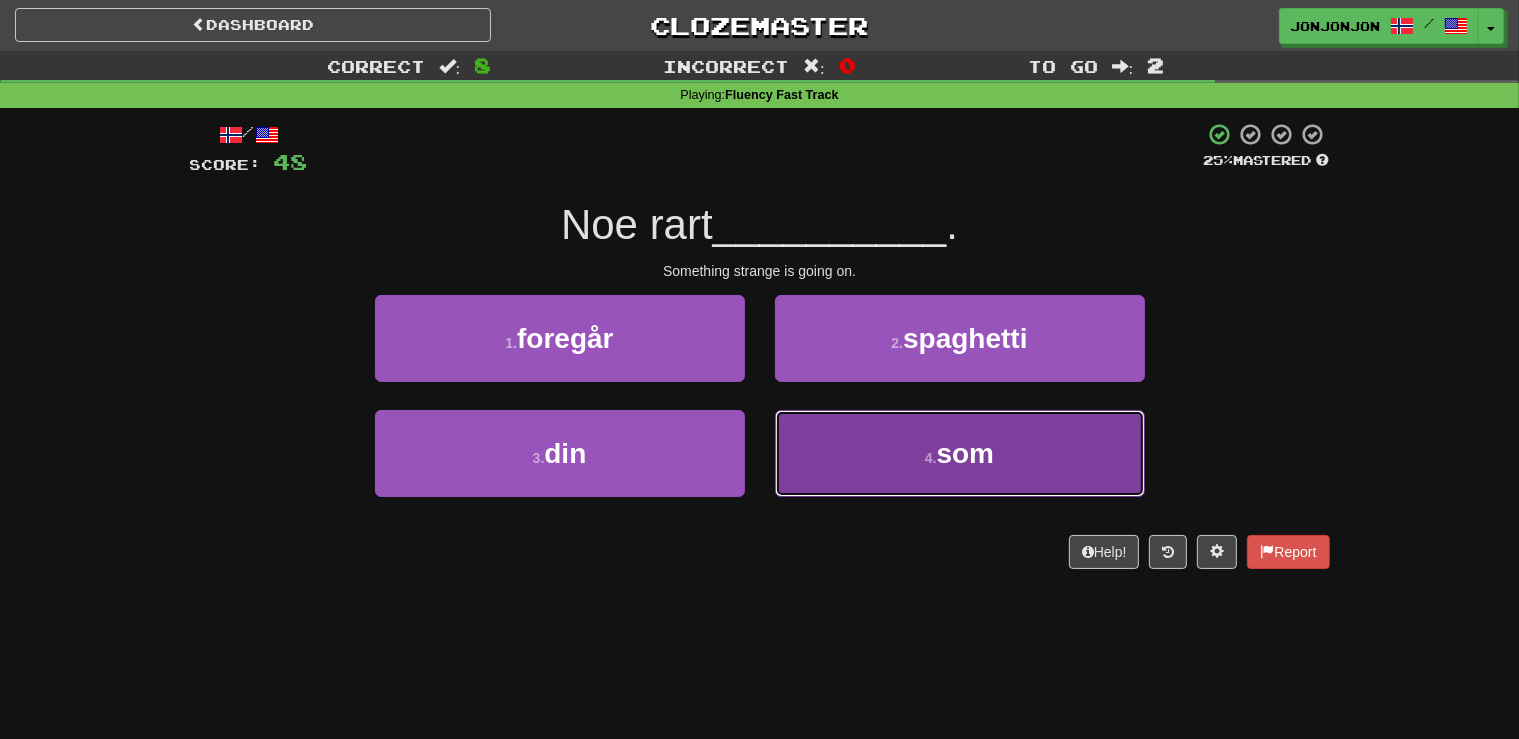 click on "4 .  som" at bounding box center [960, 453] 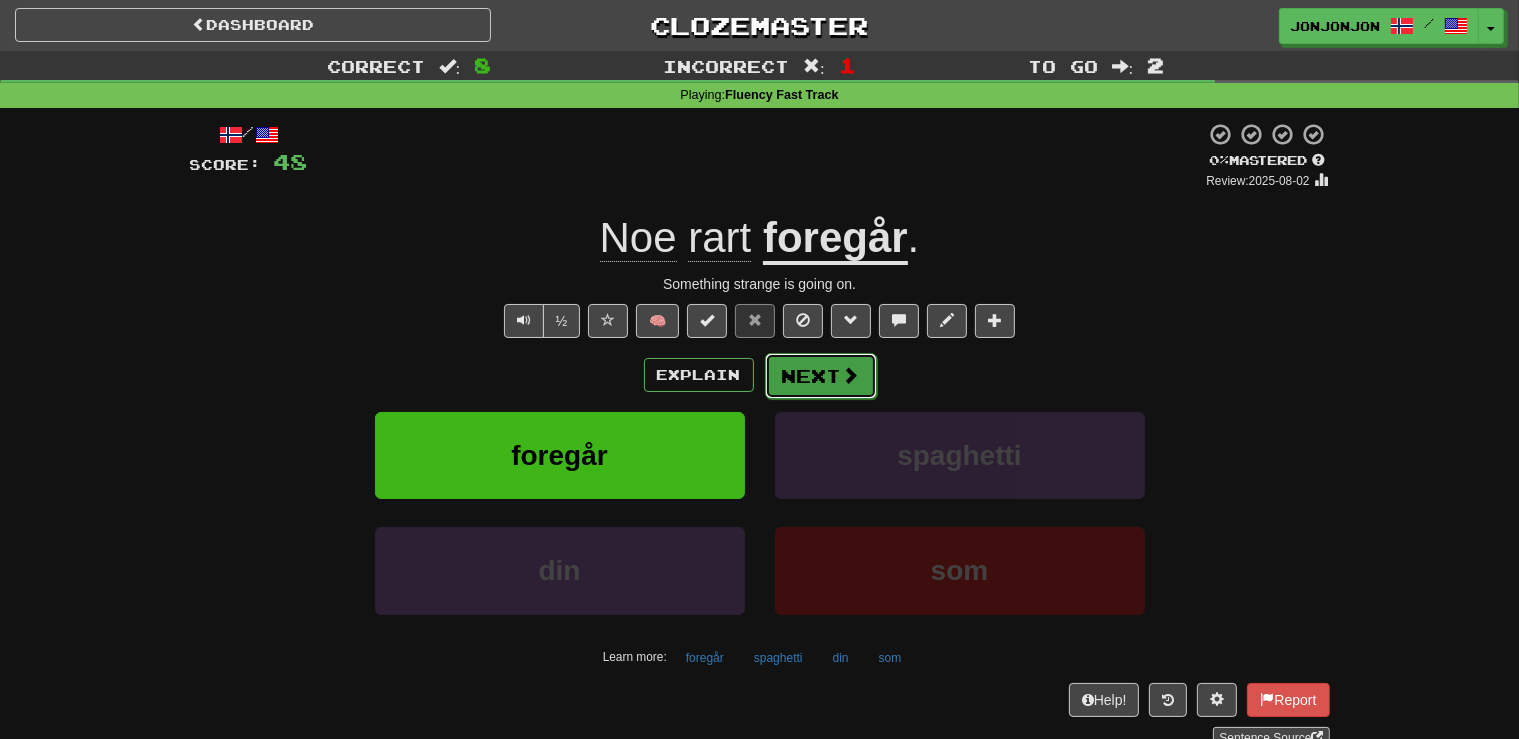 click on "Next" at bounding box center (821, 376) 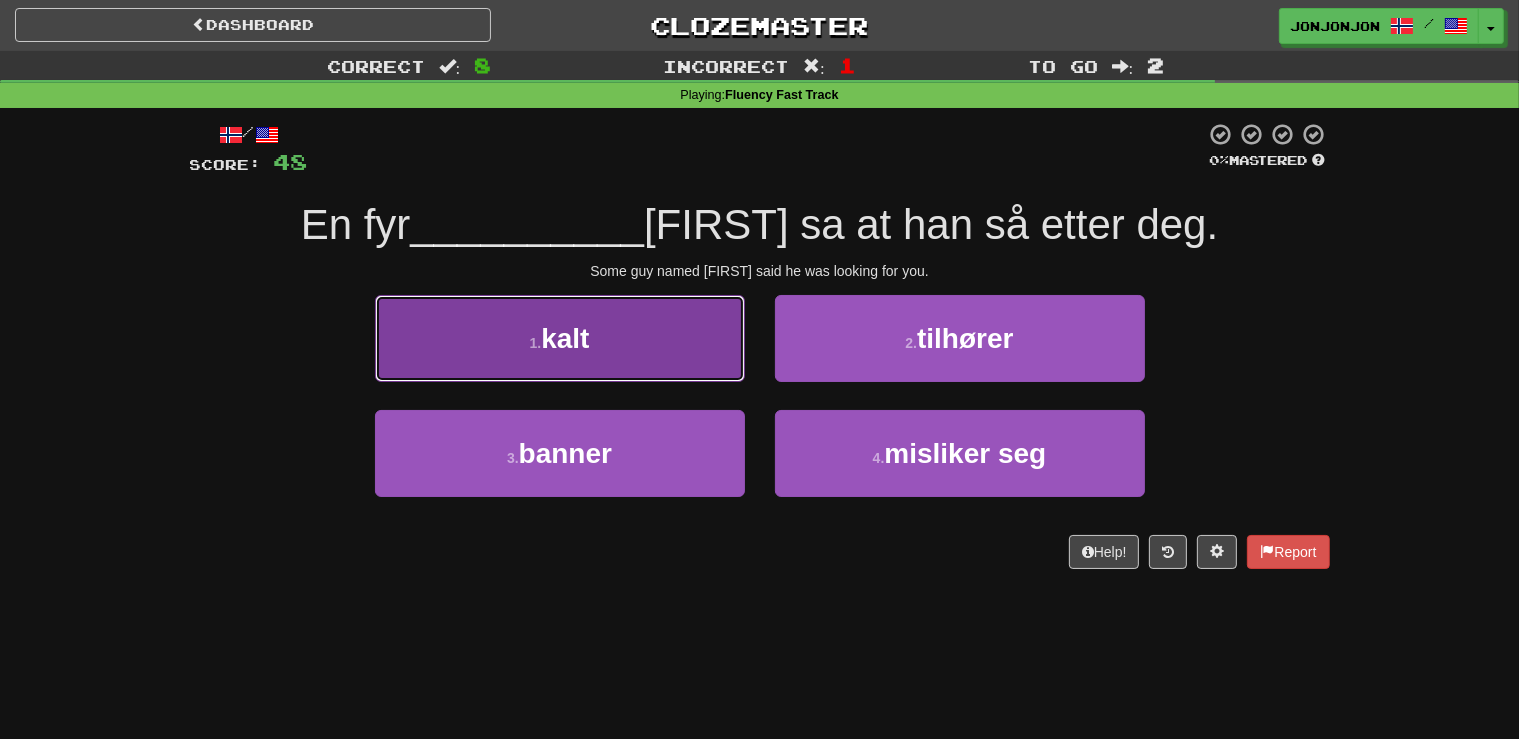 click on "1 .  kalt" at bounding box center [560, 338] 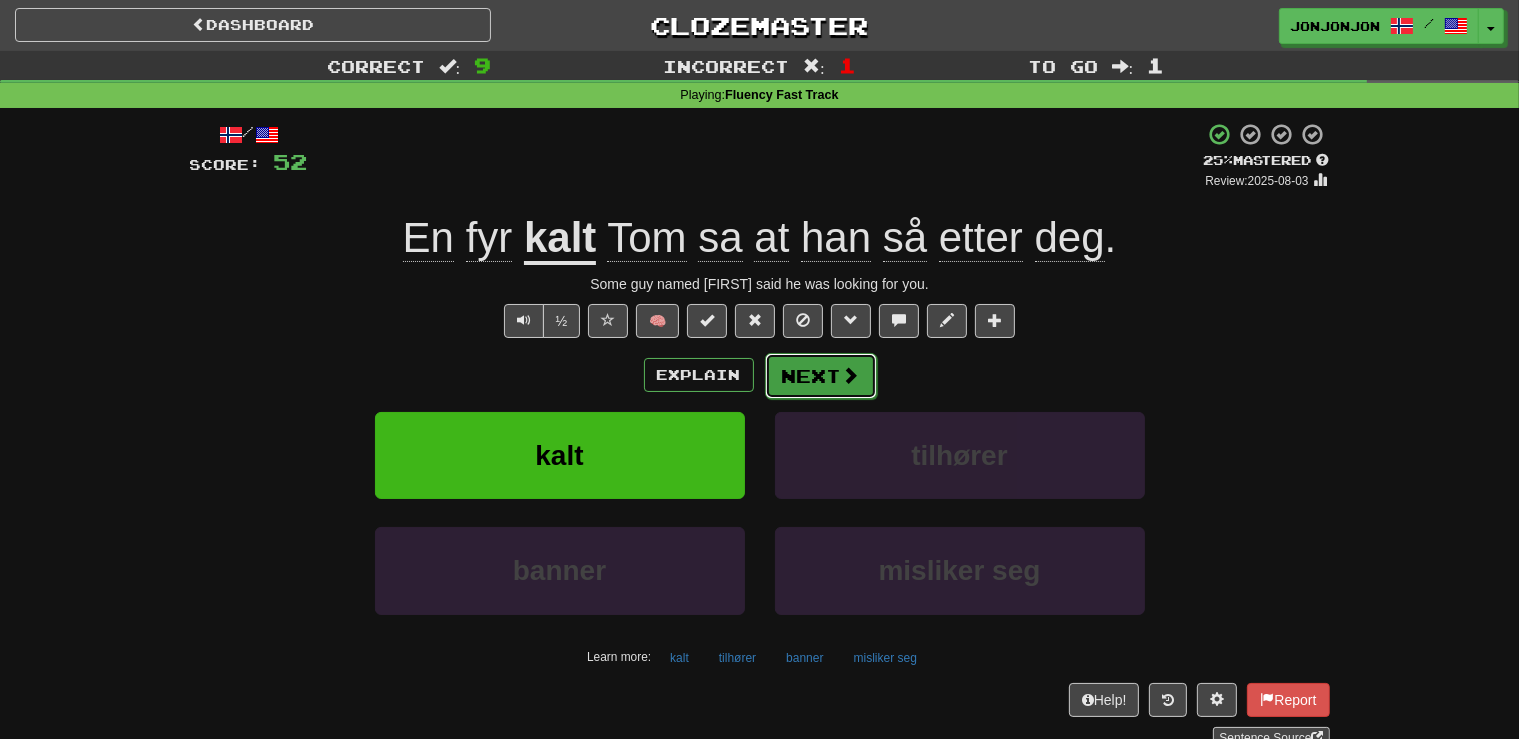 click on "Next" at bounding box center (821, 376) 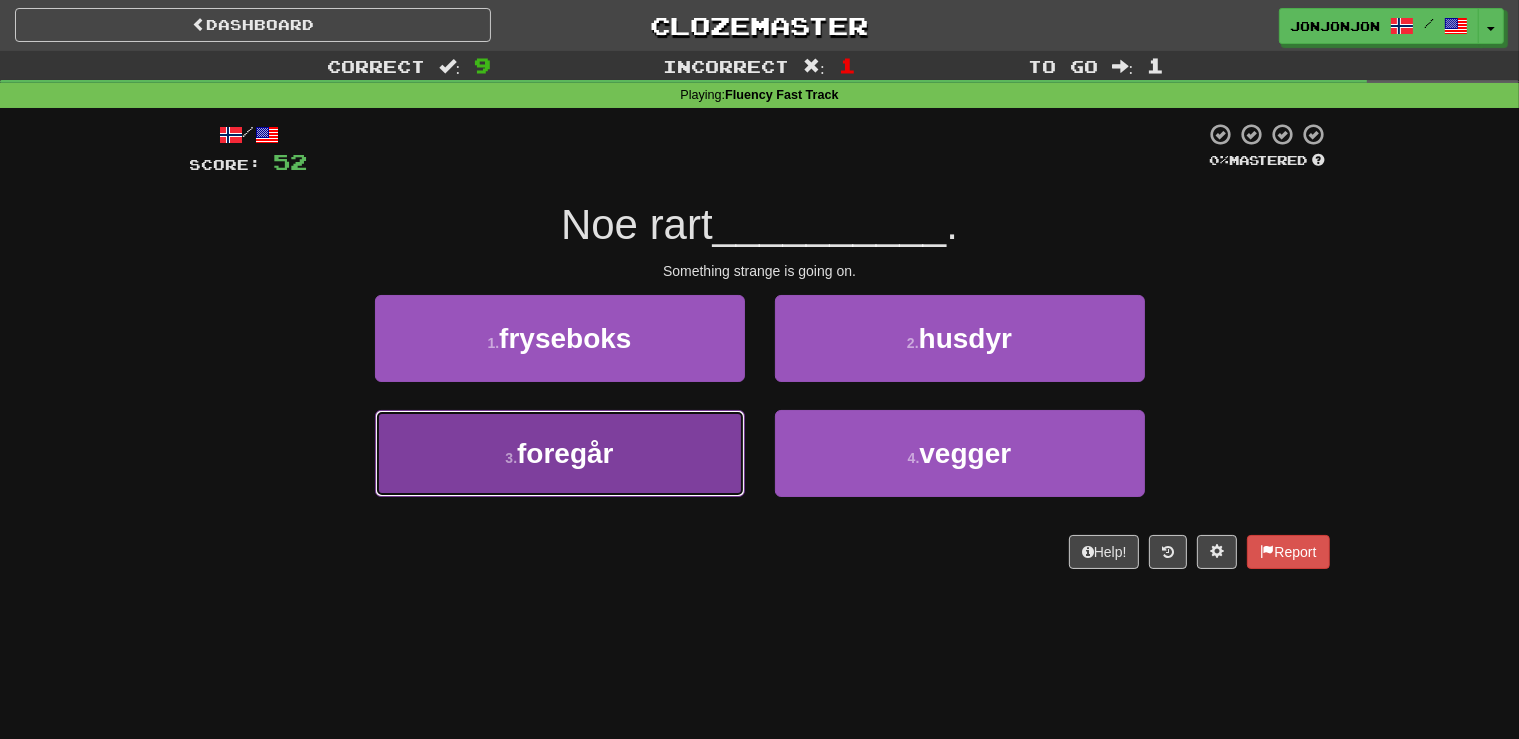 click on "3 .  foregår" at bounding box center [560, 453] 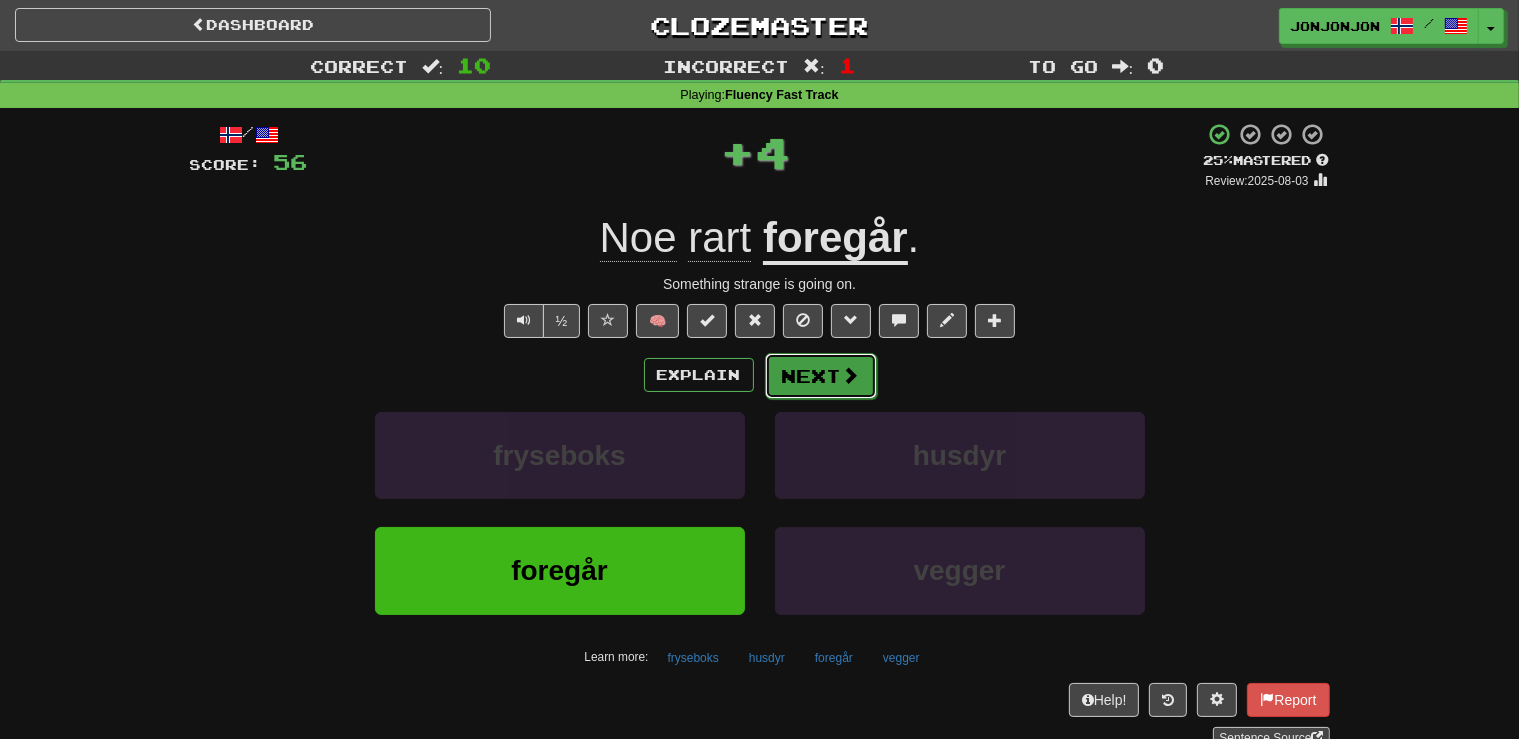 click on "Next" at bounding box center (821, 376) 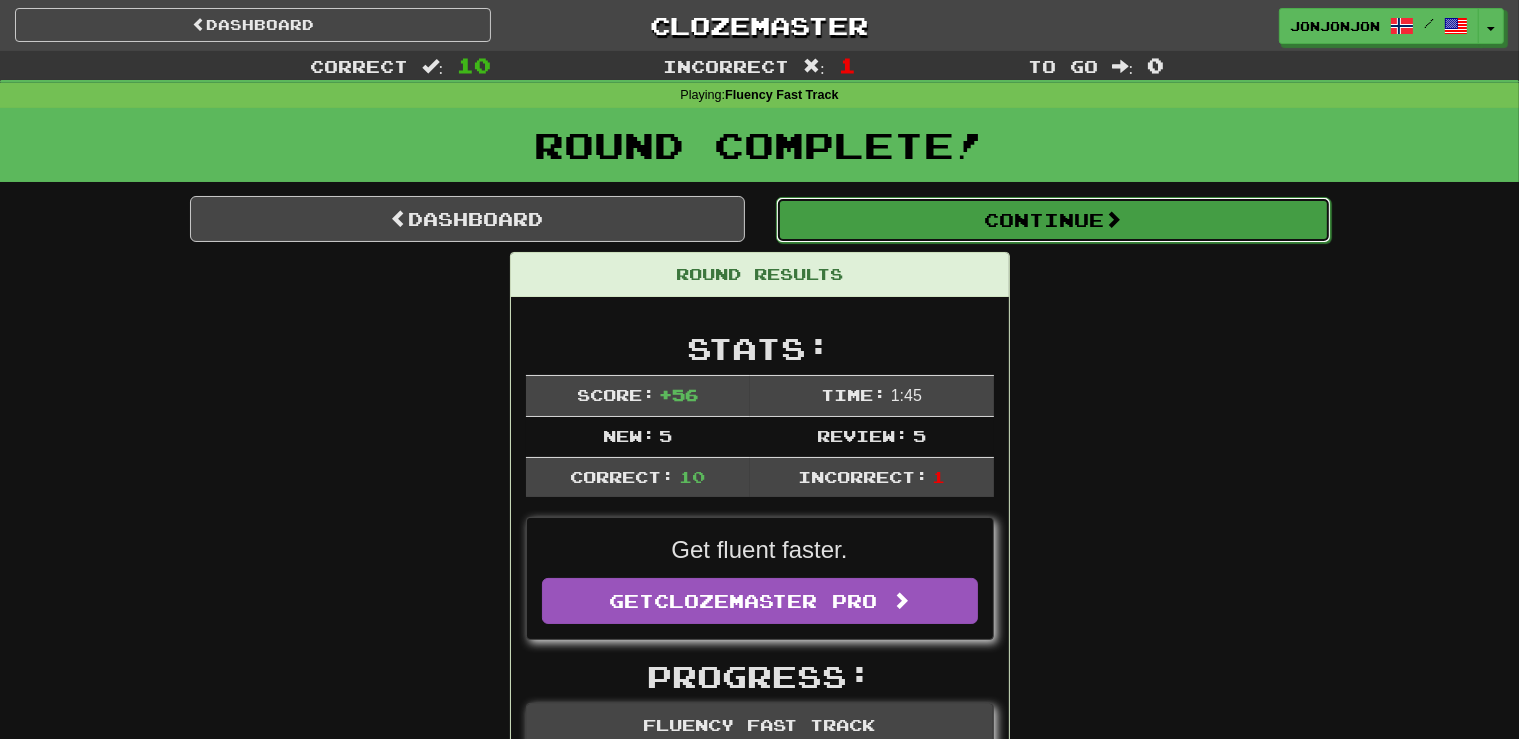 click on "Continue" at bounding box center [1053, 220] 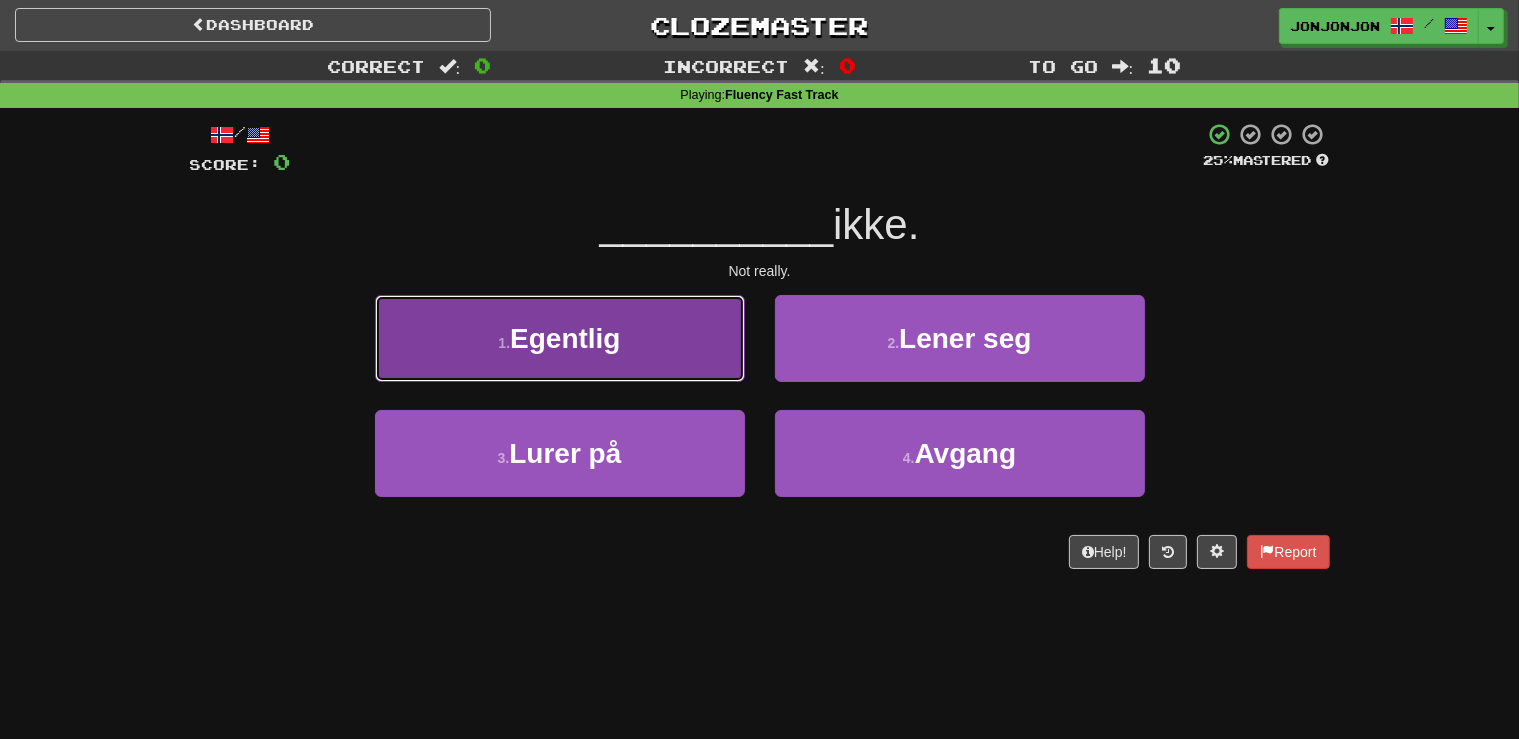 click on "1 .  Egentlig" at bounding box center (560, 338) 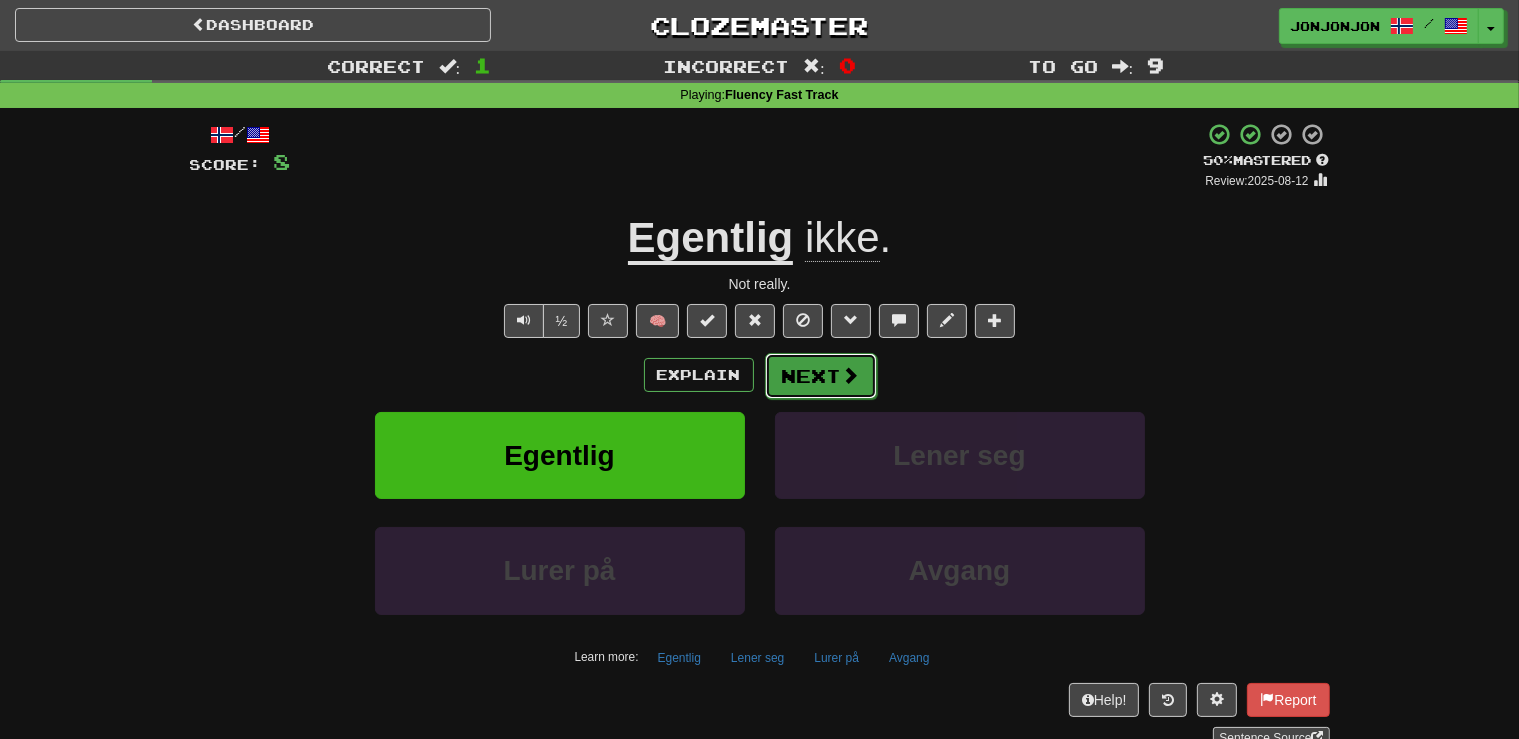 click on "Next" at bounding box center (821, 376) 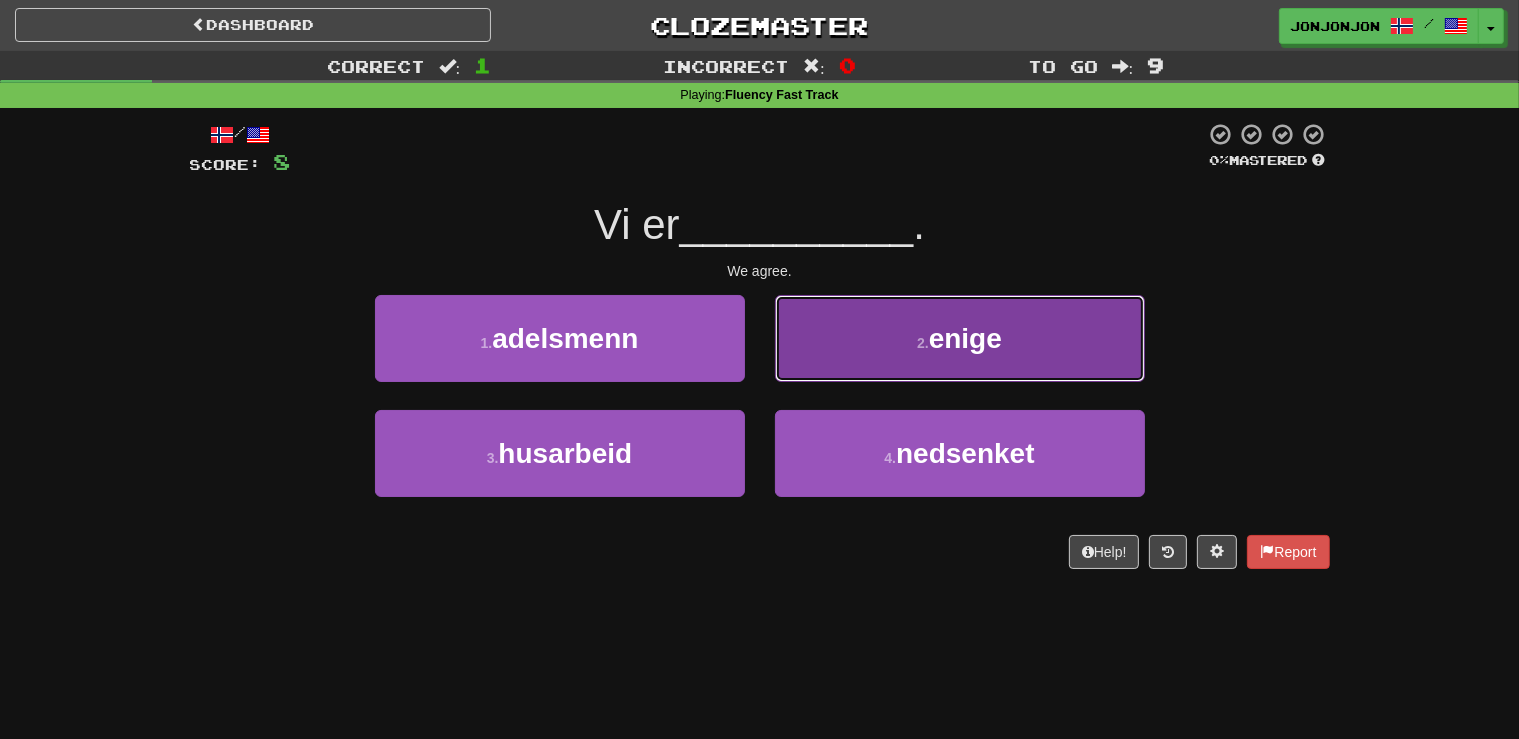 click on "2 ." at bounding box center [923, 343] 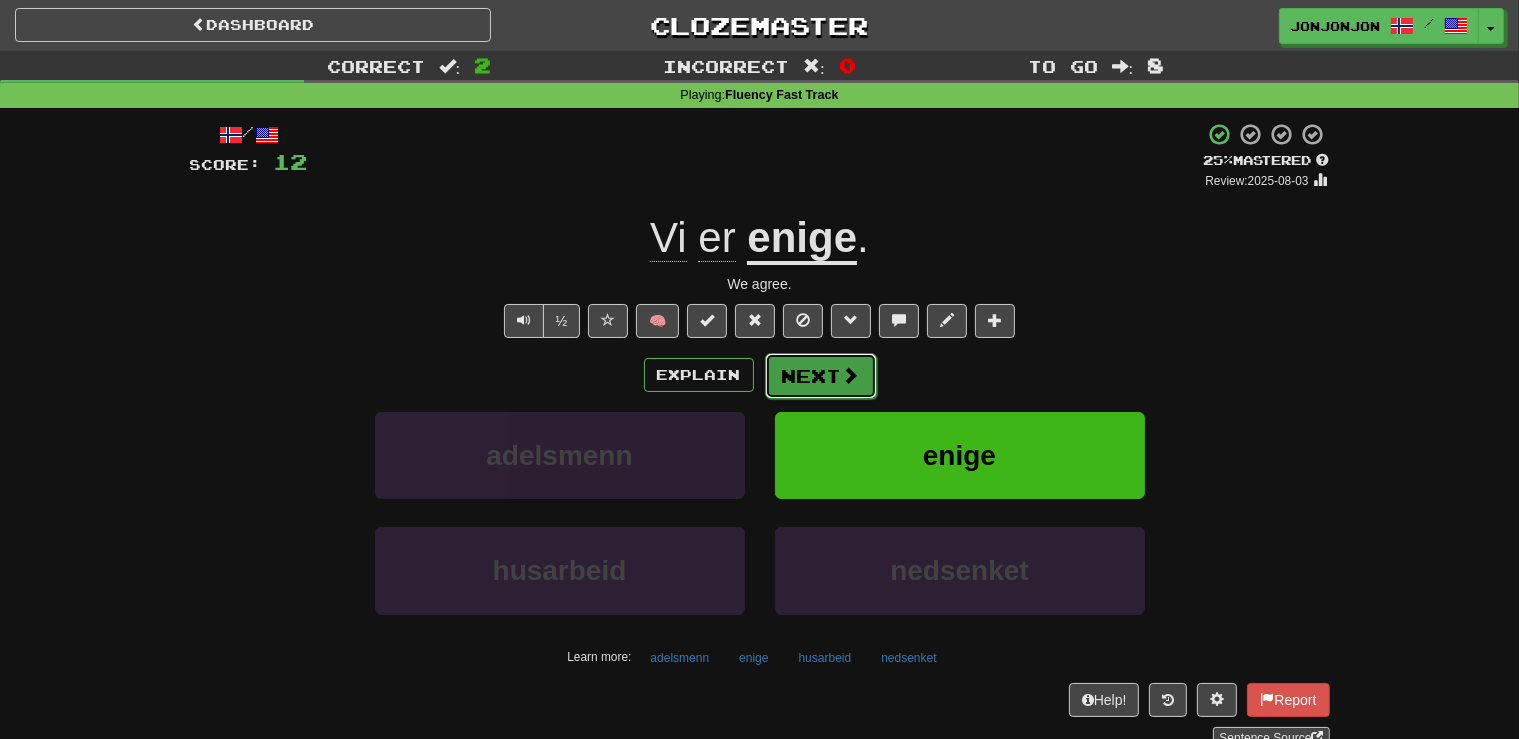 click on "Next" at bounding box center [821, 376] 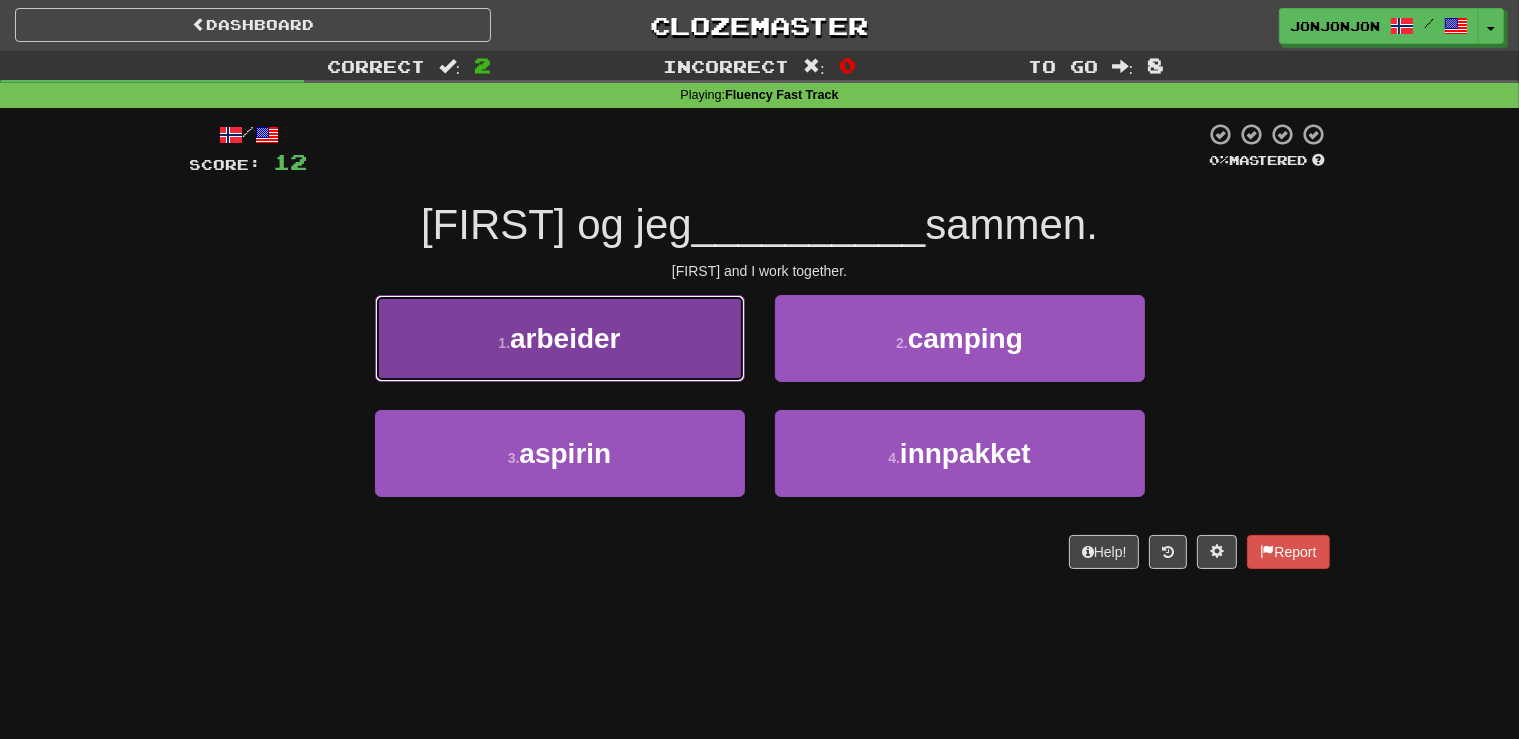 click on "1 .  arbeider" at bounding box center (560, 338) 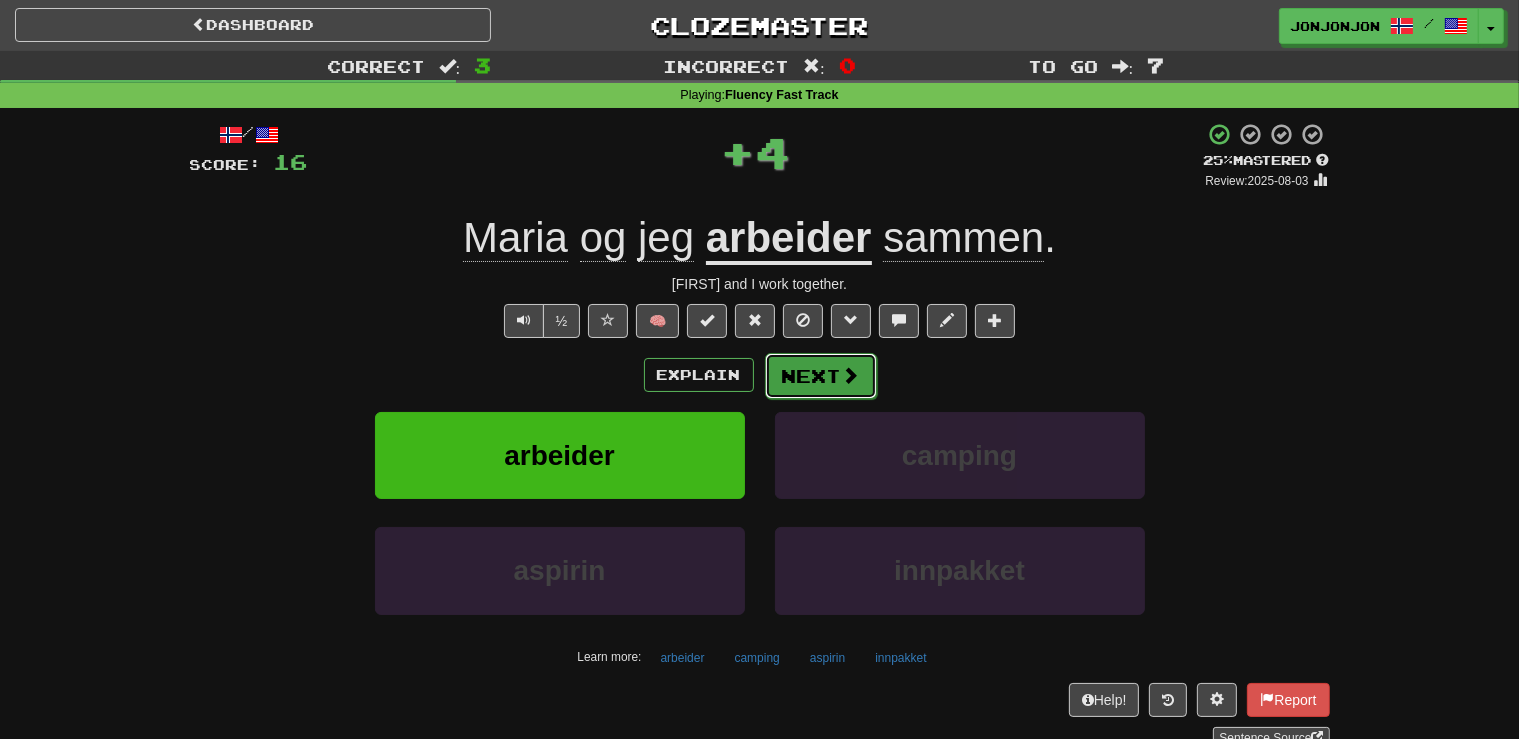 click on "Next" at bounding box center [821, 376] 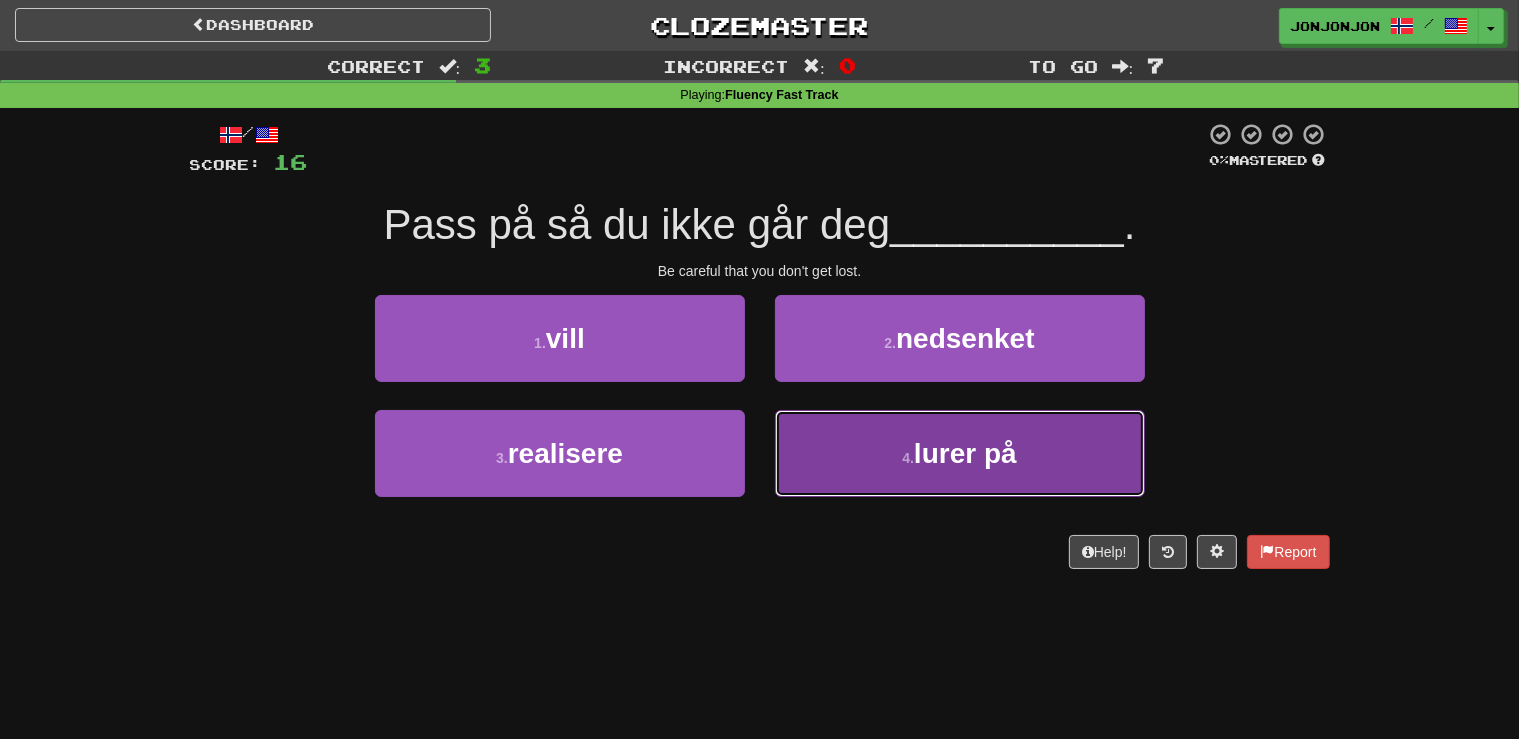 click on "lurer på" at bounding box center [965, 453] 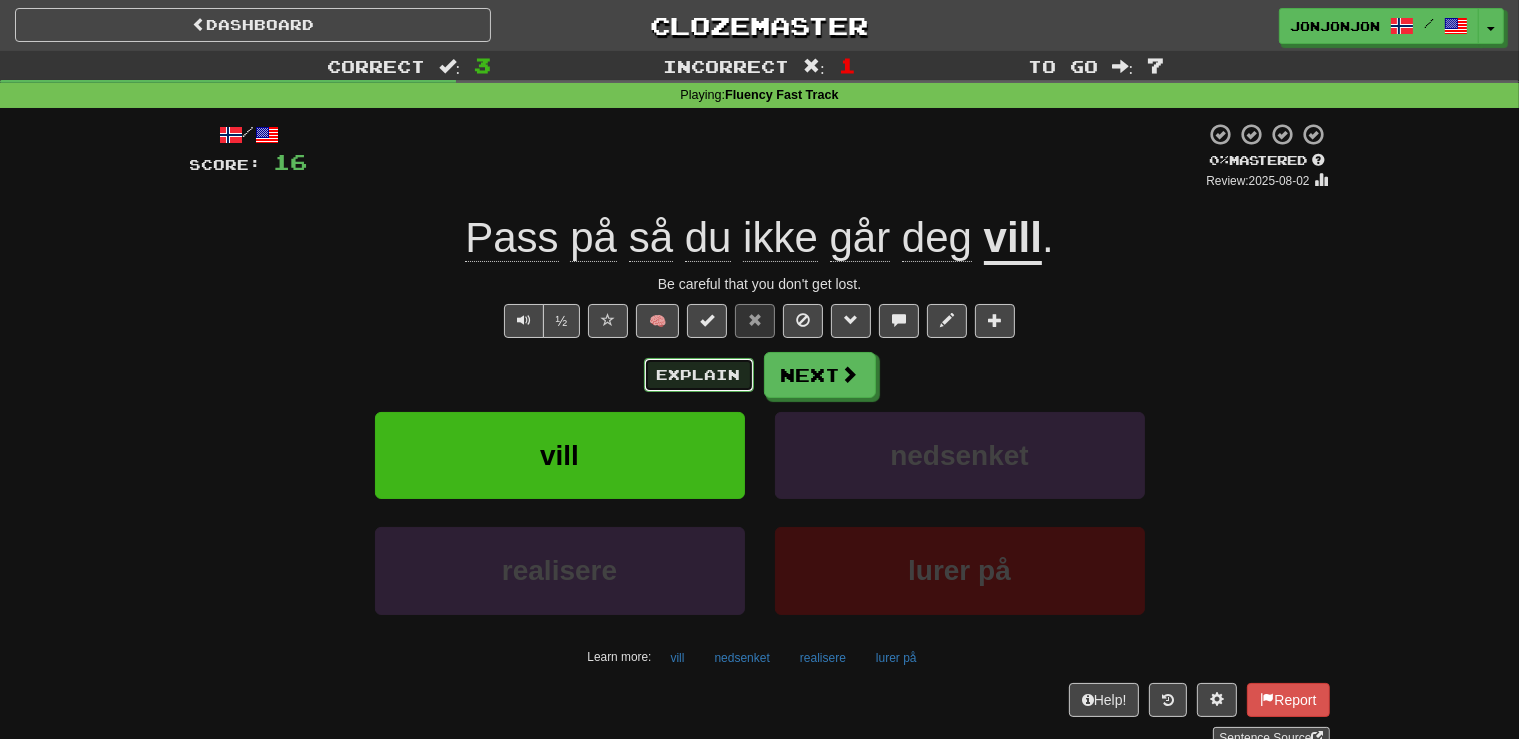 click on "Explain" at bounding box center [699, 375] 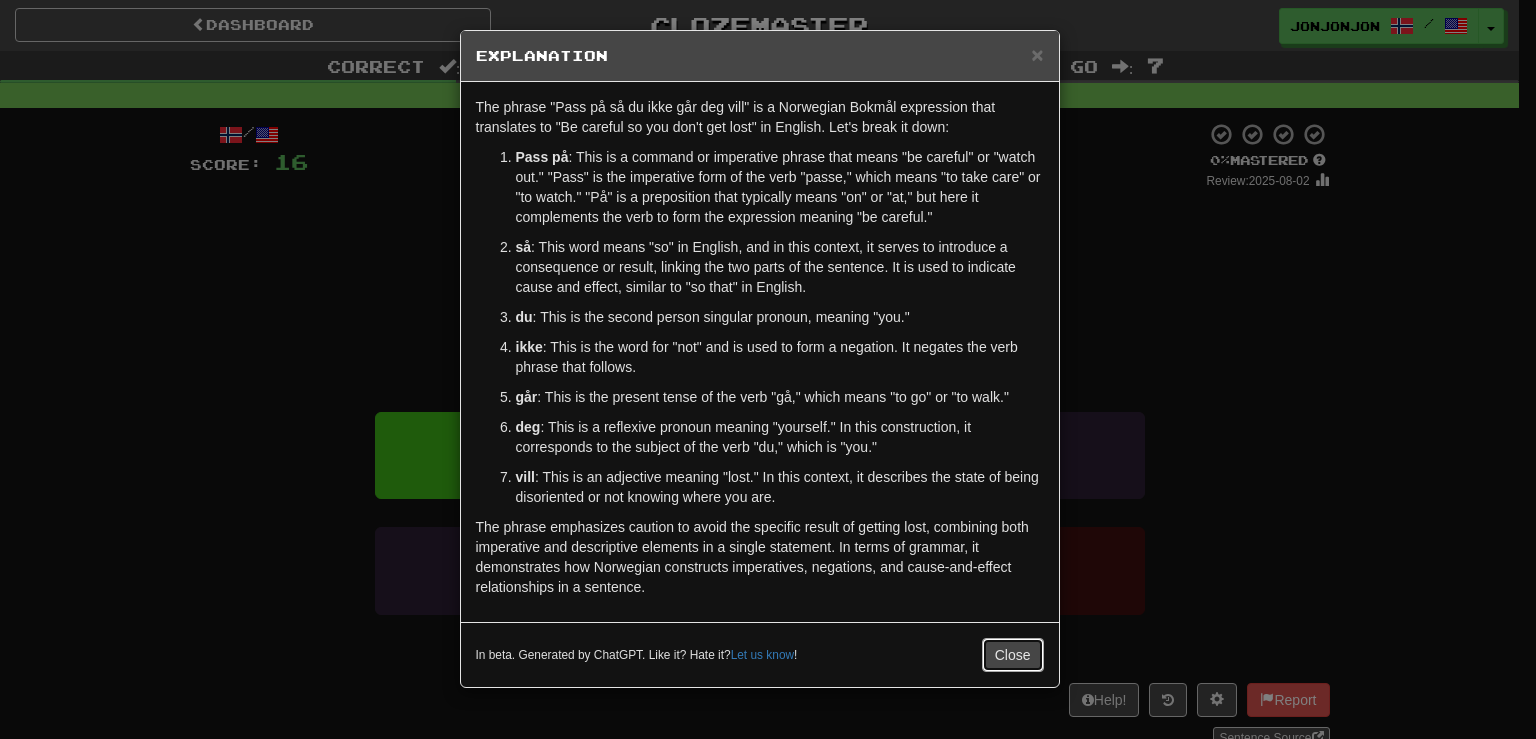 click on "Close" at bounding box center (1013, 655) 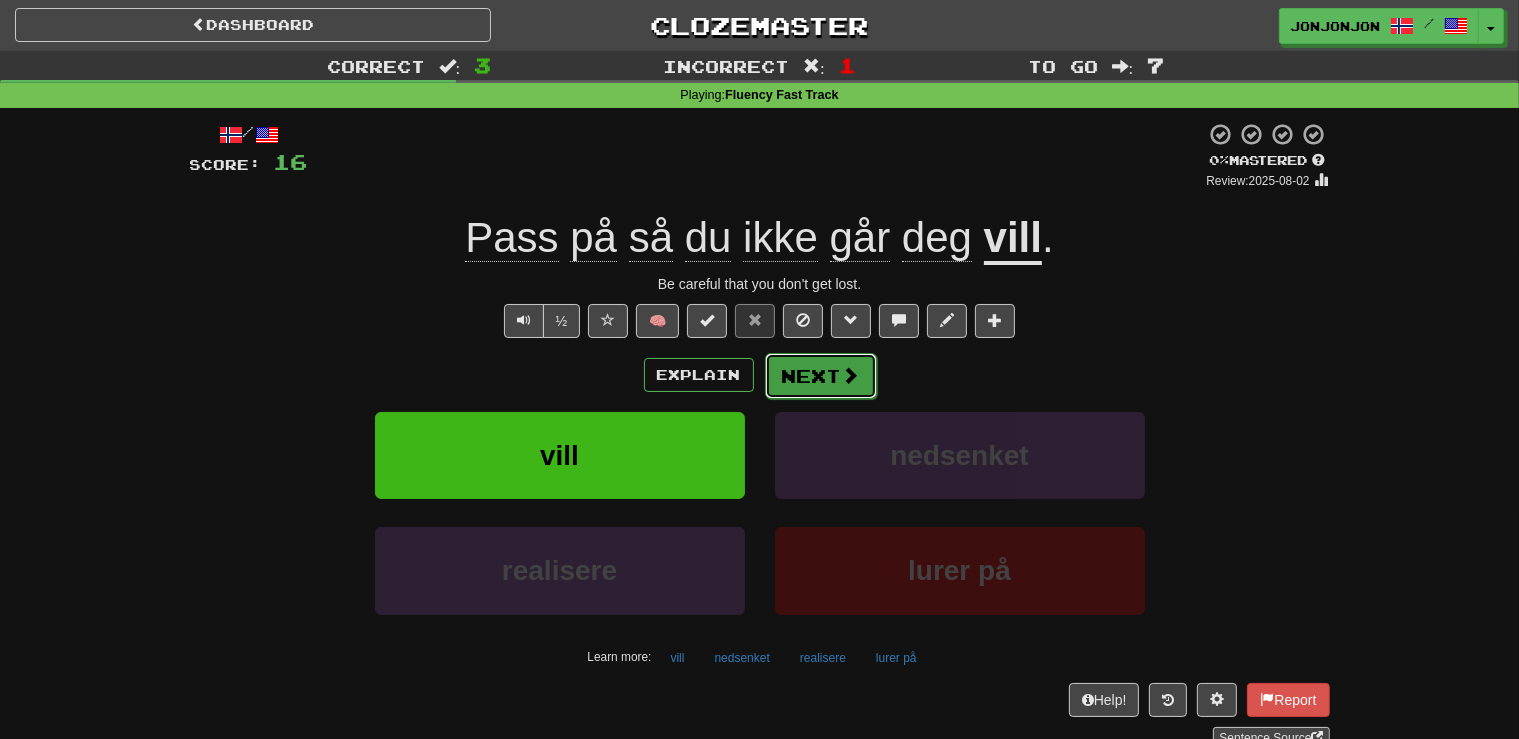click on "Next" at bounding box center [821, 376] 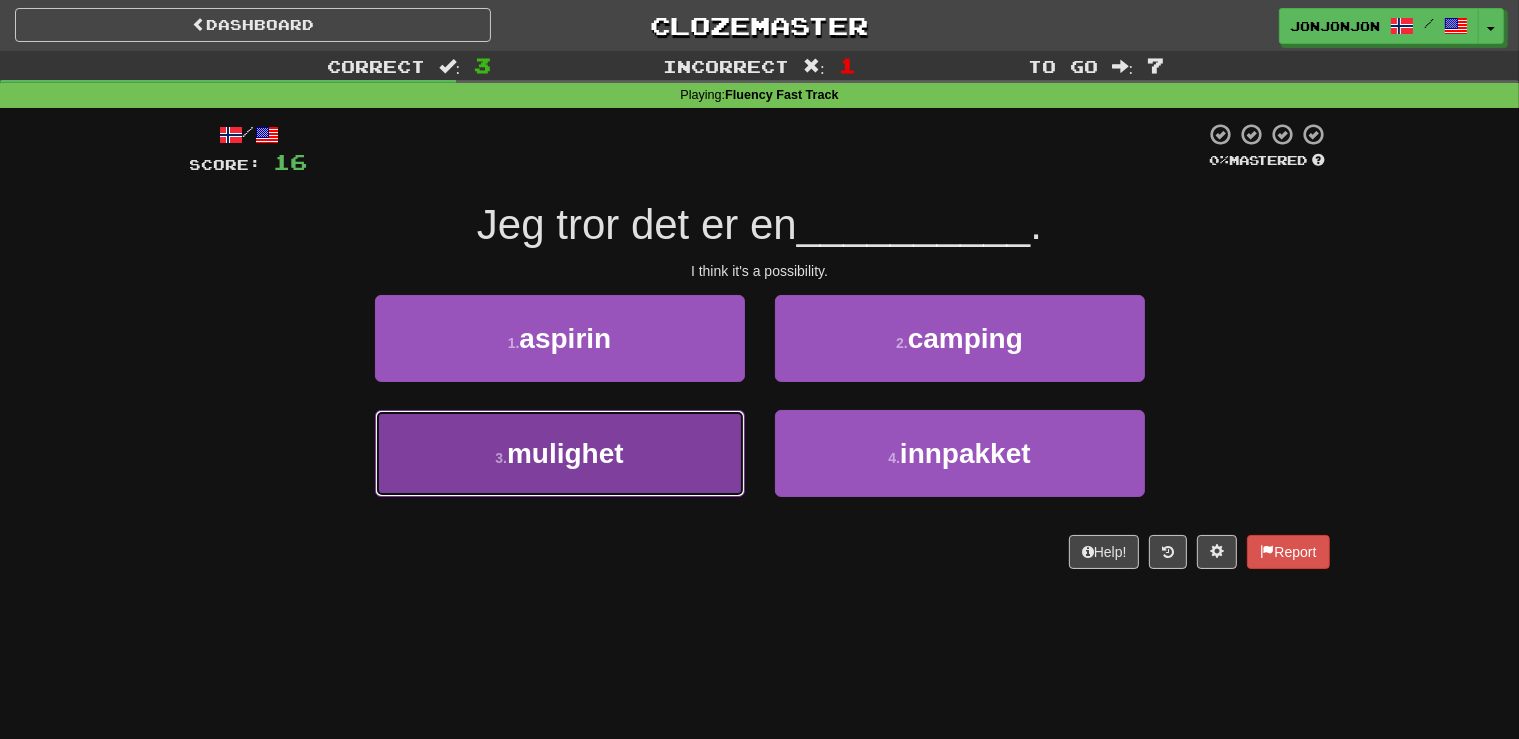 click on "3 .  mulighet" at bounding box center [560, 453] 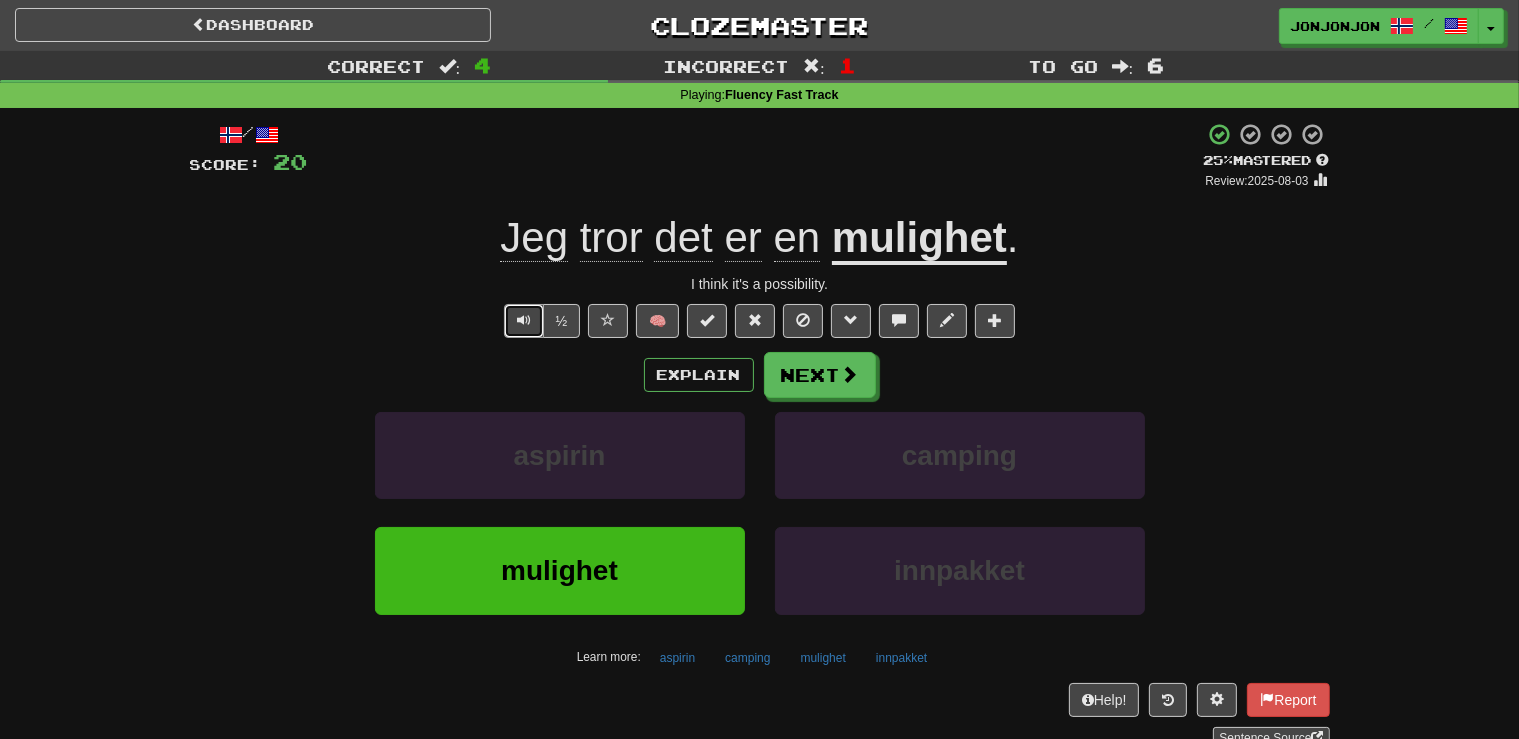 click at bounding box center [524, 320] 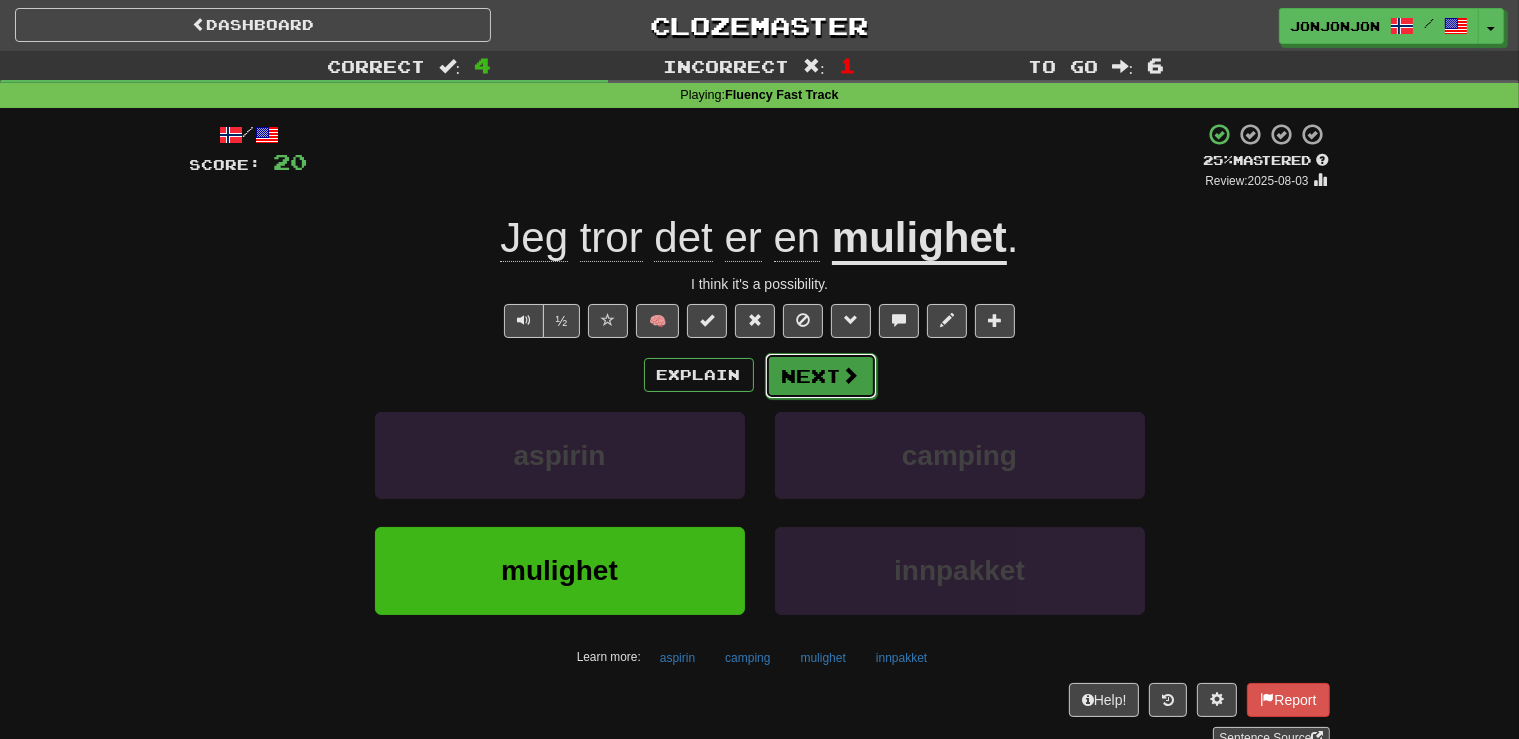 click on "Next" at bounding box center (821, 376) 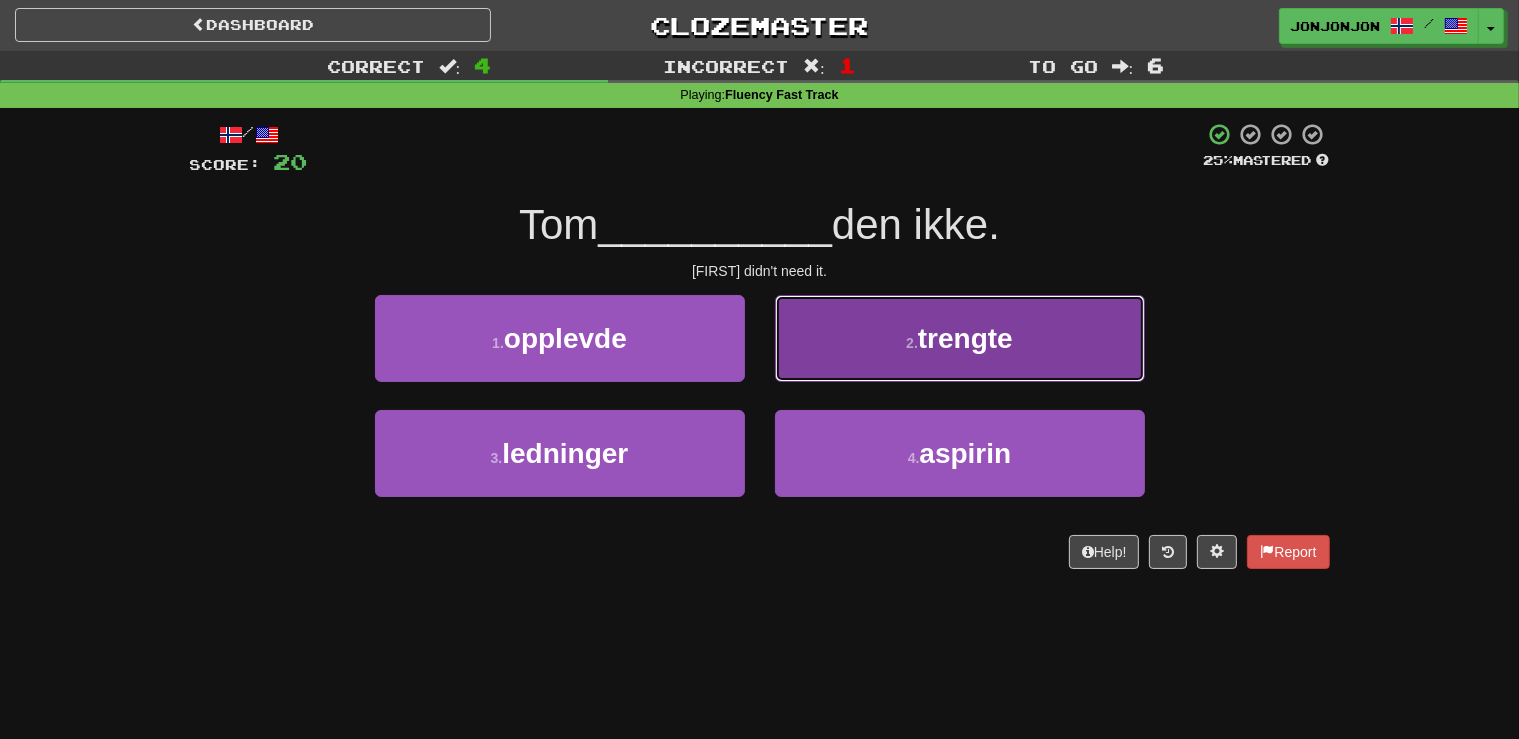 click on "2 .  trengte" at bounding box center [960, 338] 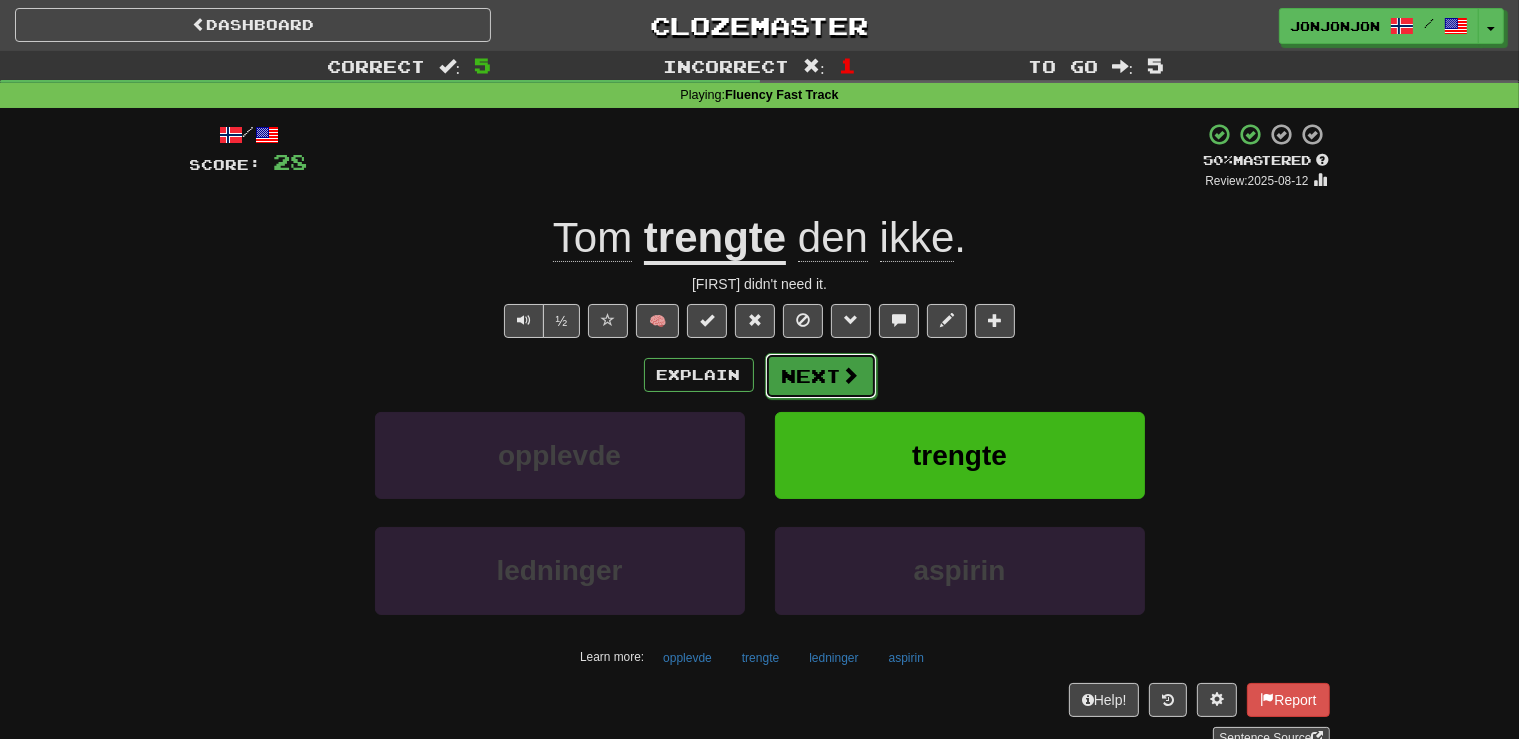 click on "Next" at bounding box center [821, 376] 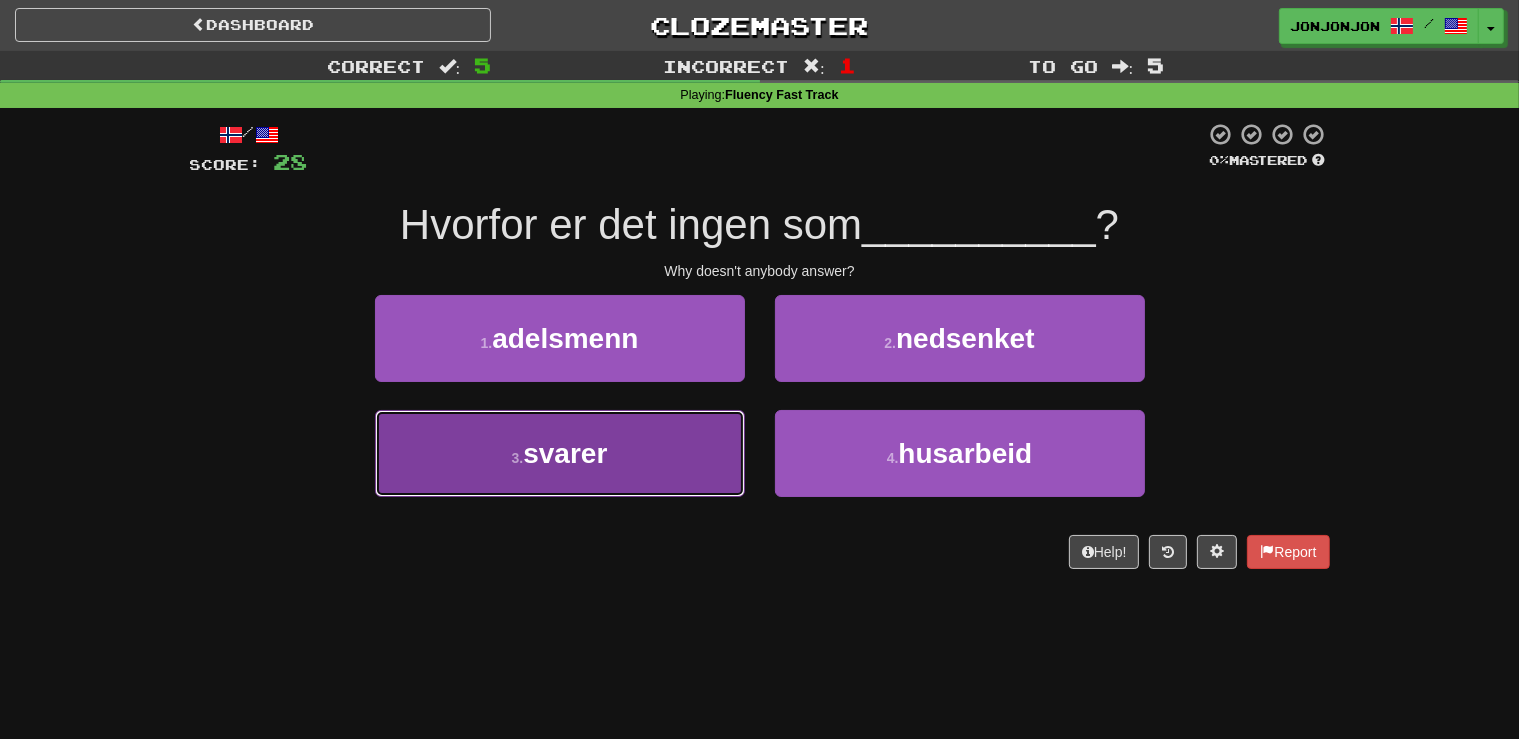 click on "3 .  svarer" at bounding box center [560, 453] 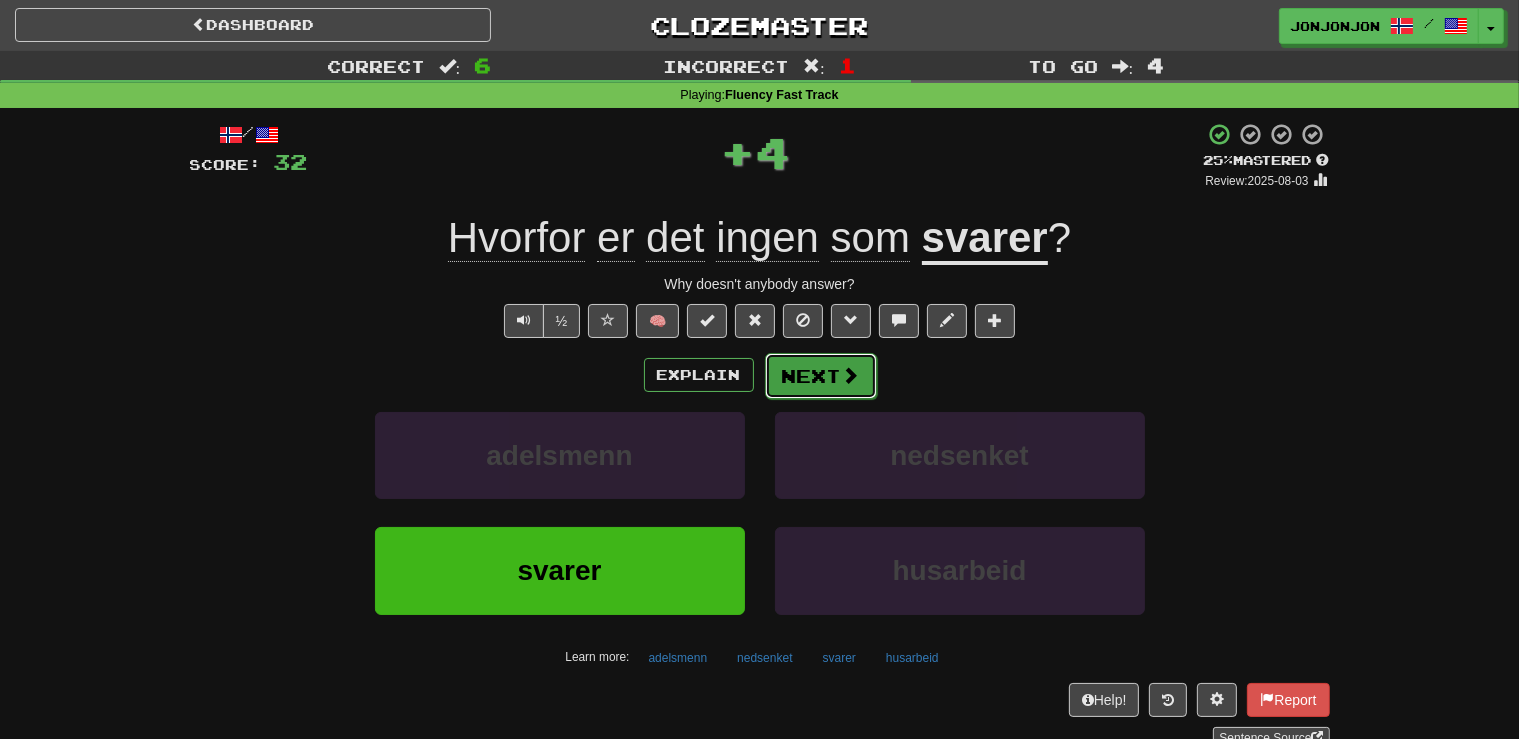 click on "Next" at bounding box center (821, 376) 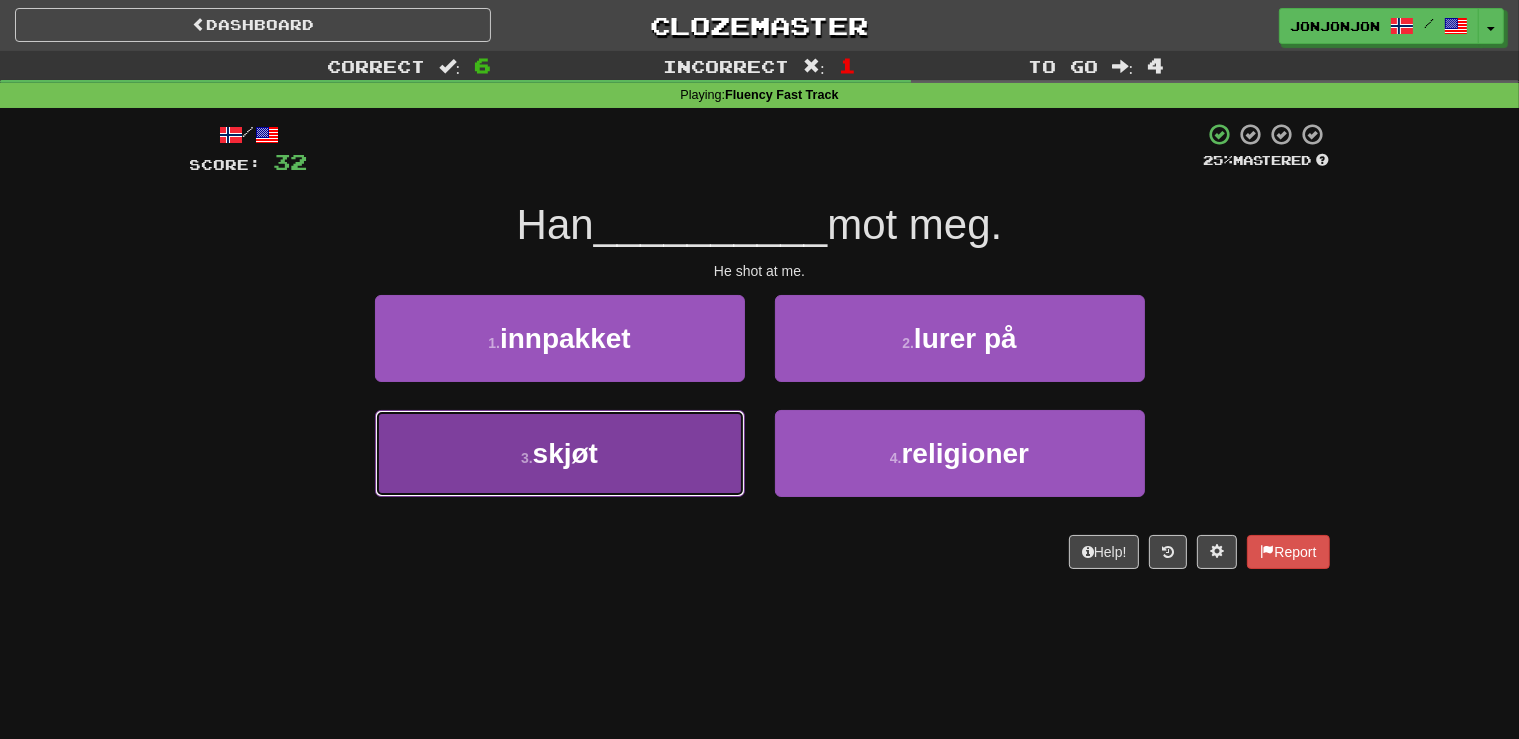 click on "3 .  skjøt" at bounding box center [560, 453] 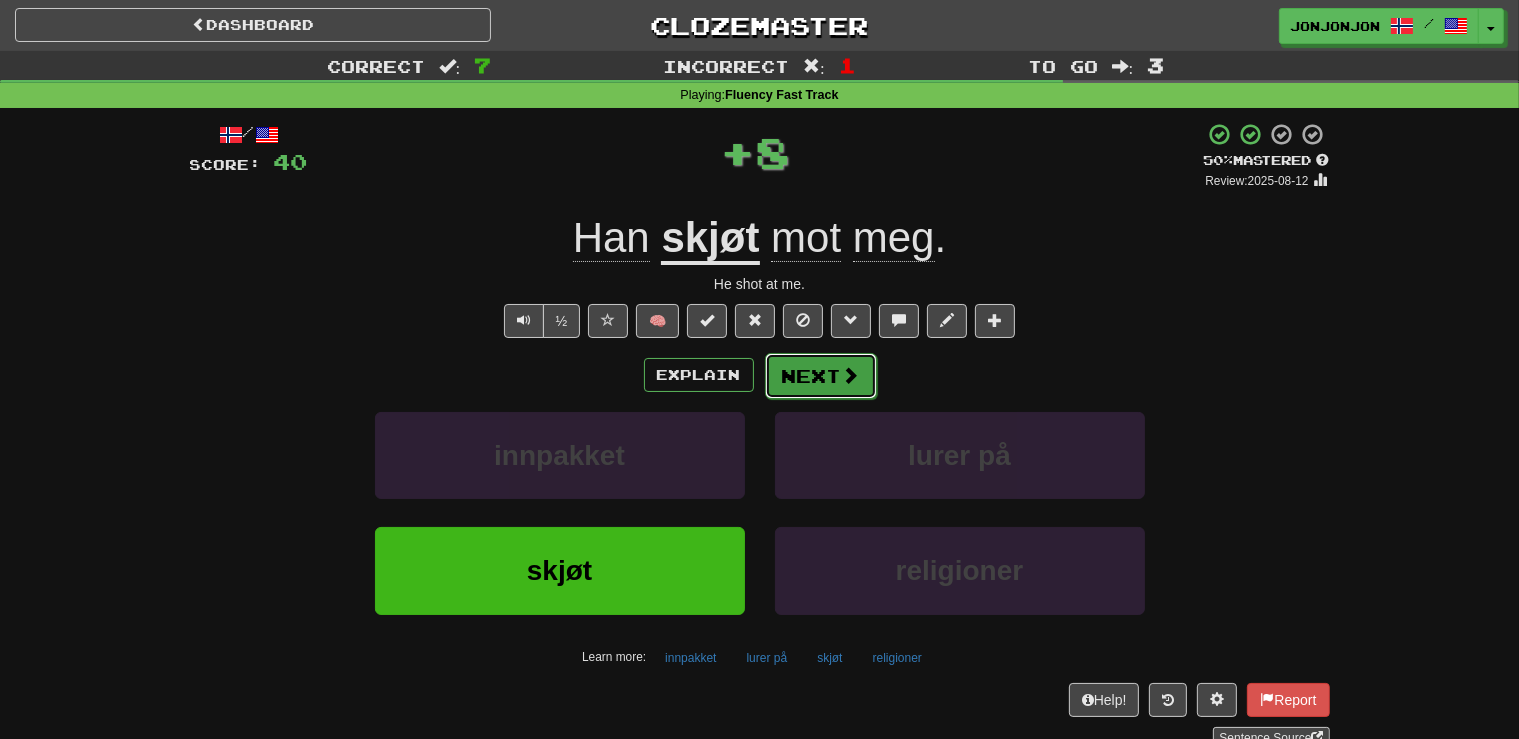 click on "Next" at bounding box center (821, 376) 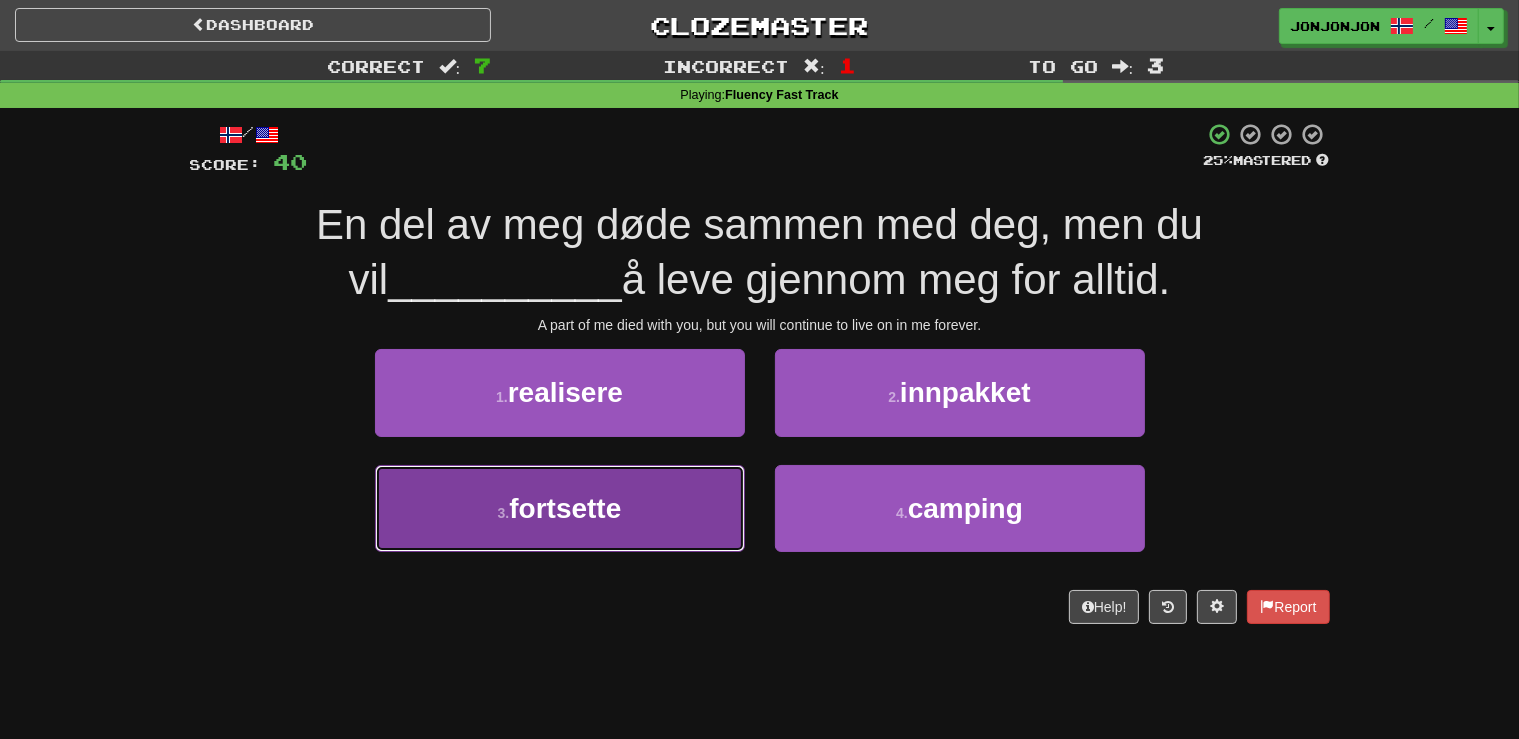 click on "3 .  fortsette" at bounding box center [560, 508] 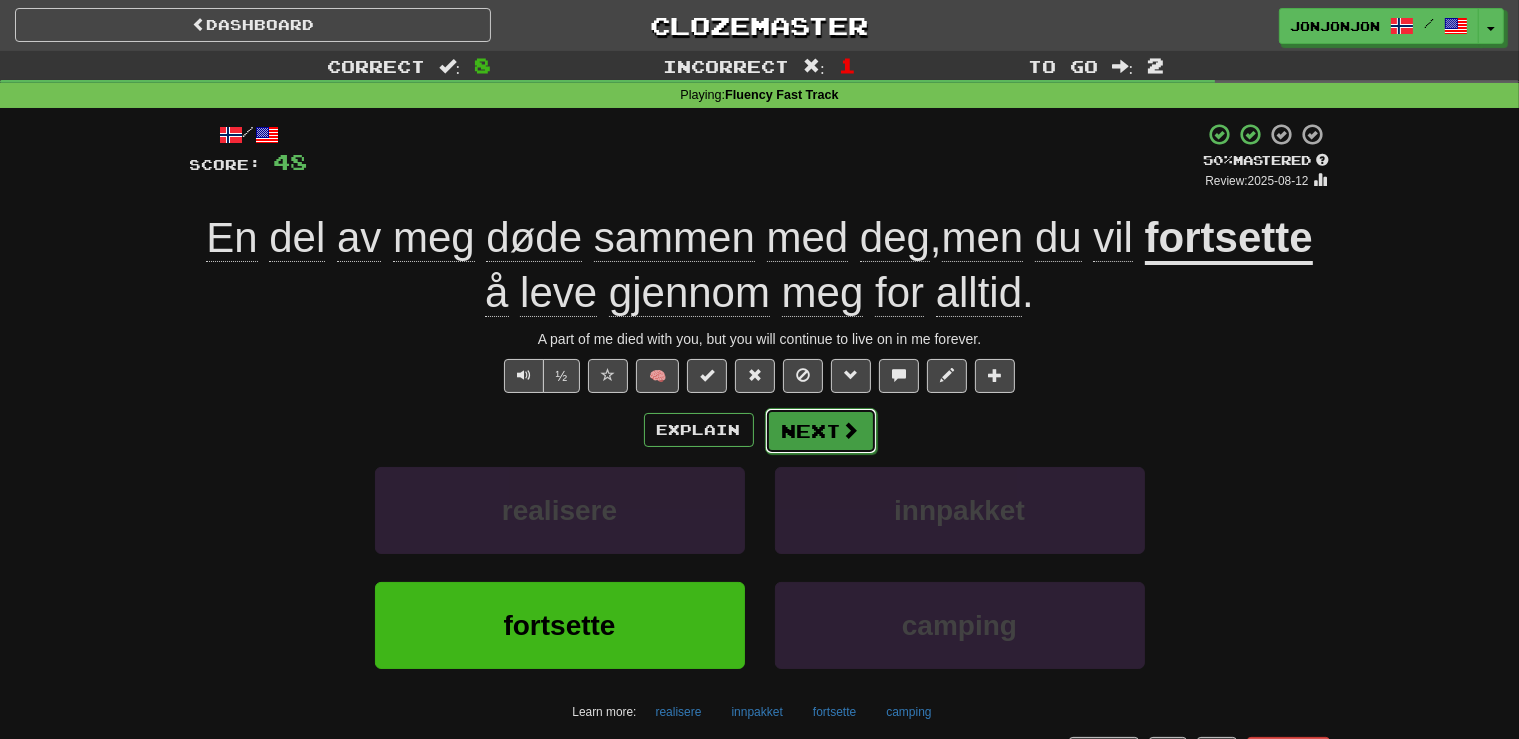 click on "Next" at bounding box center (821, 431) 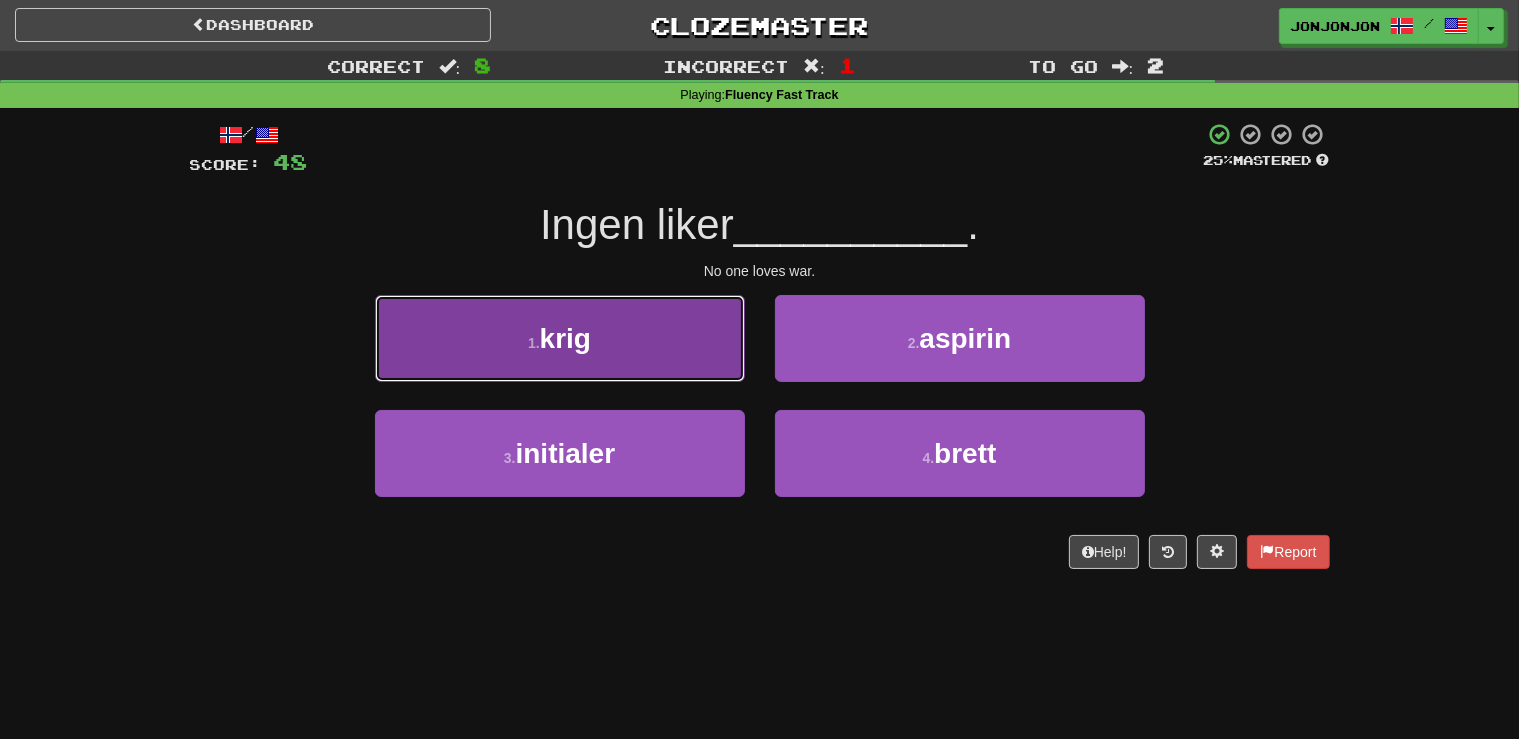 click on "1 .  krig" at bounding box center (560, 338) 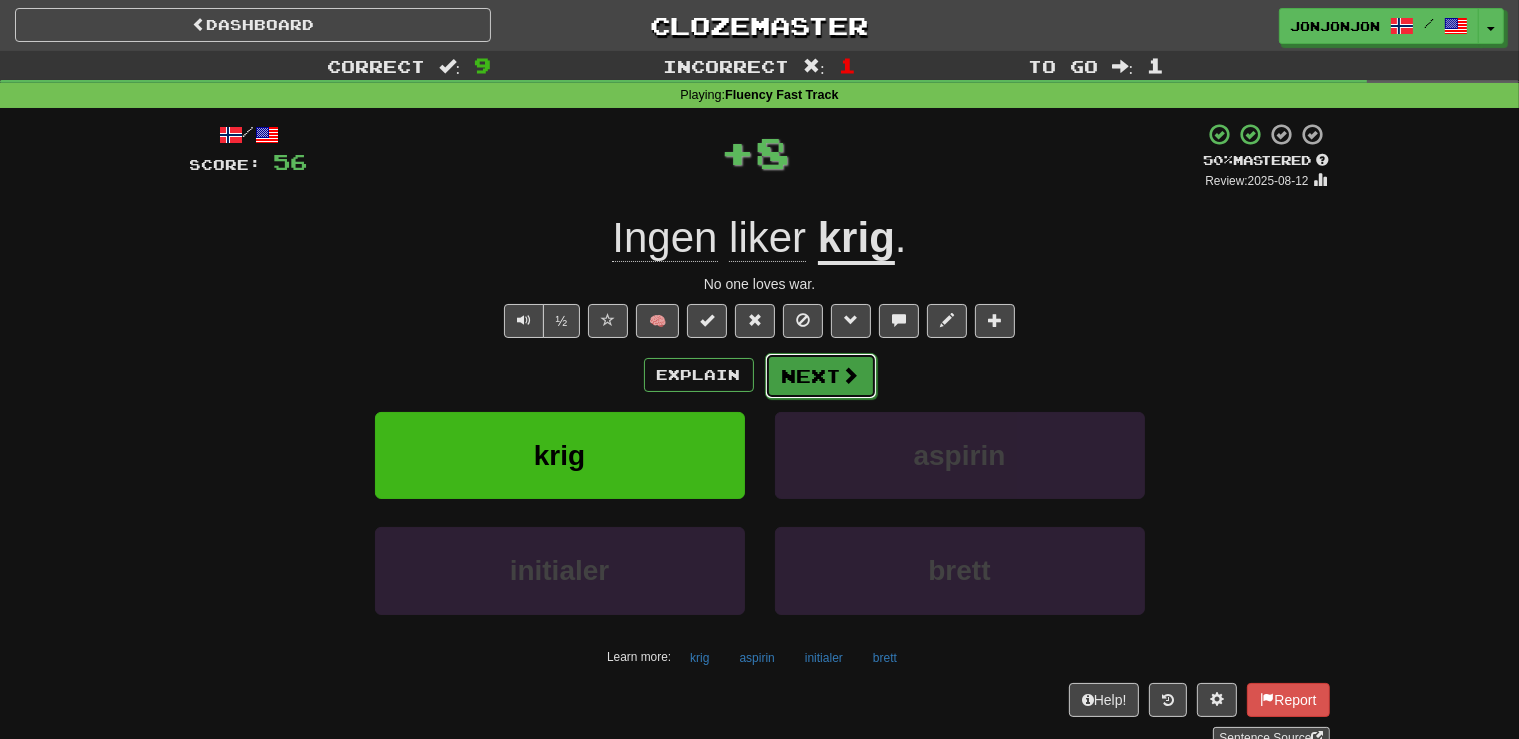 click on "Next" at bounding box center [821, 376] 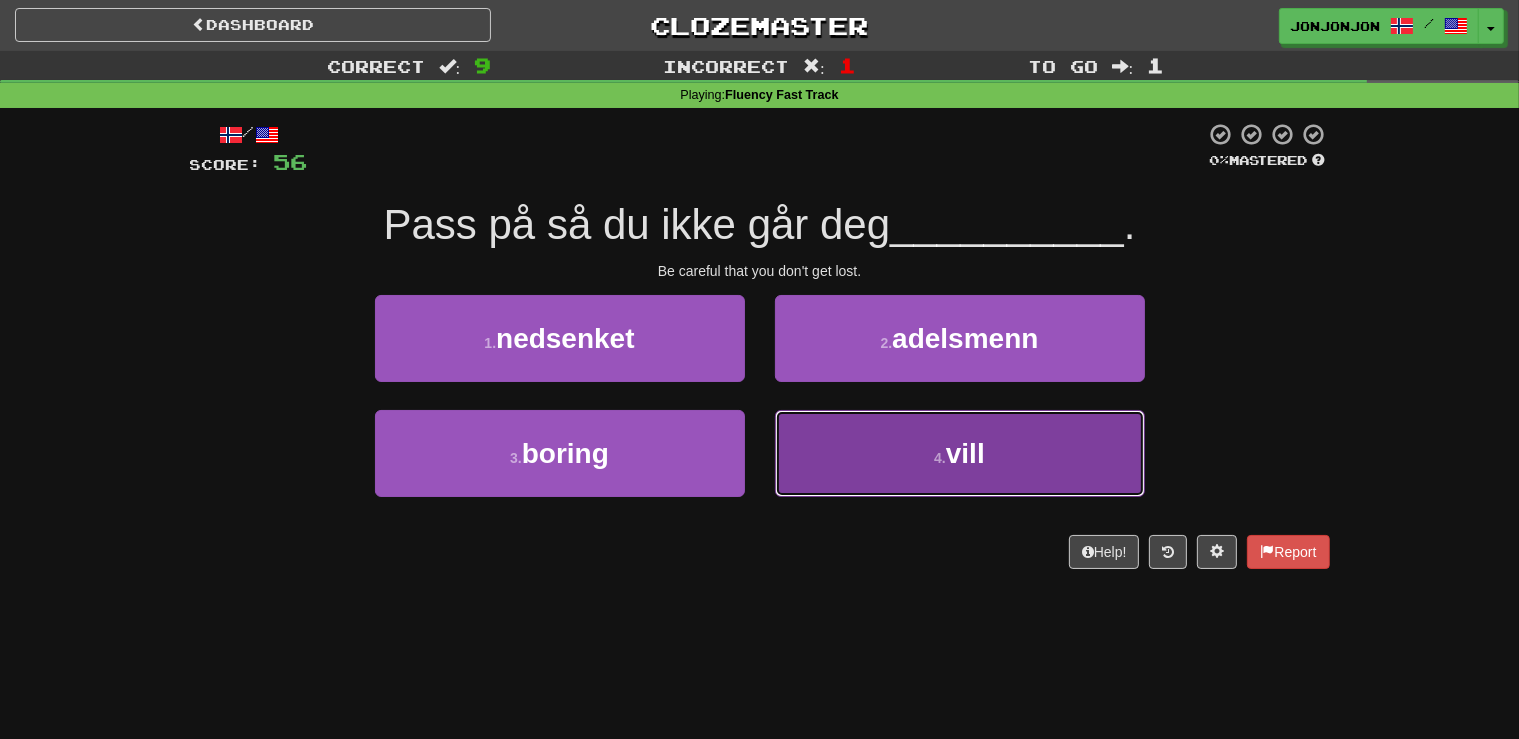 click on "4 .  vill" at bounding box center (960, 453) 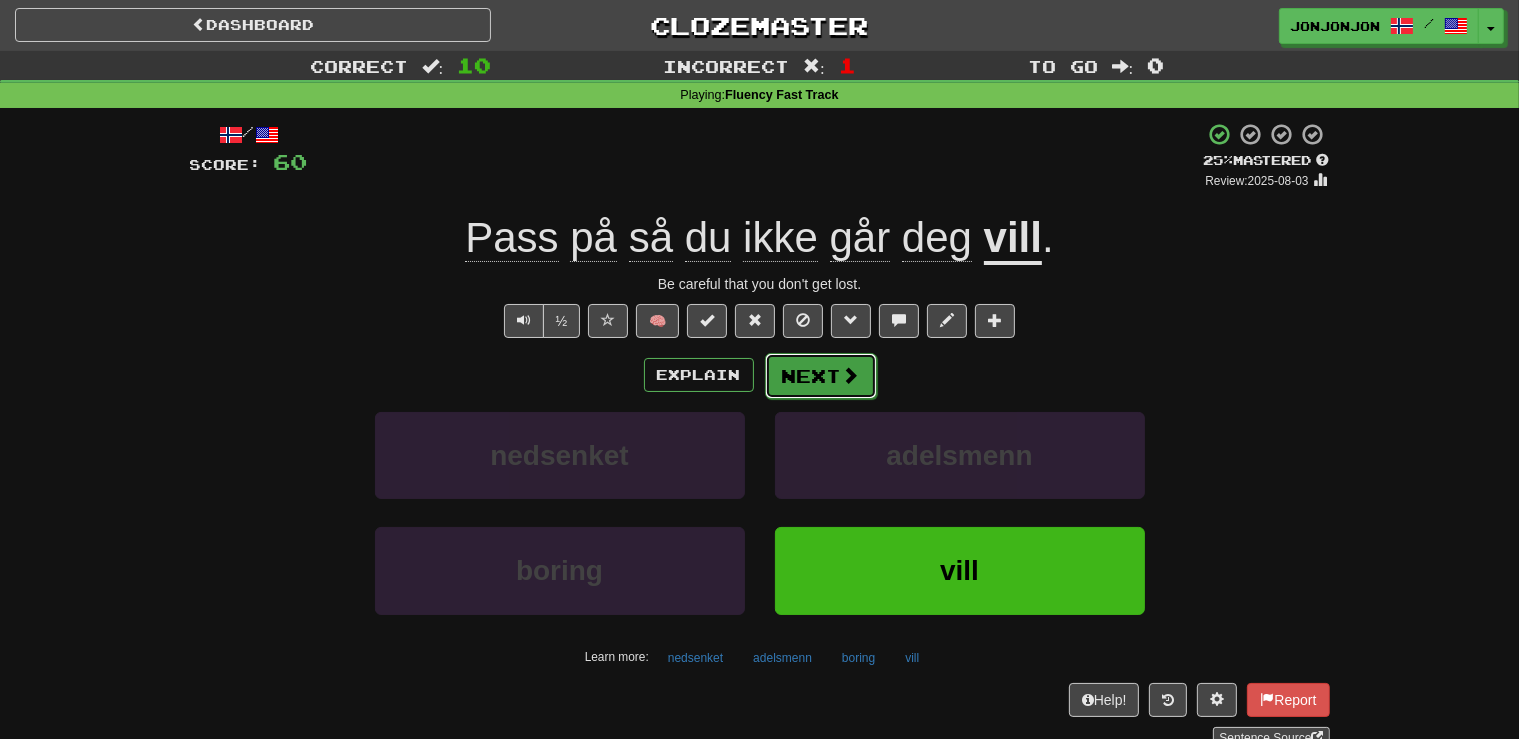 click on "Next" at bounding box center [821, 376] 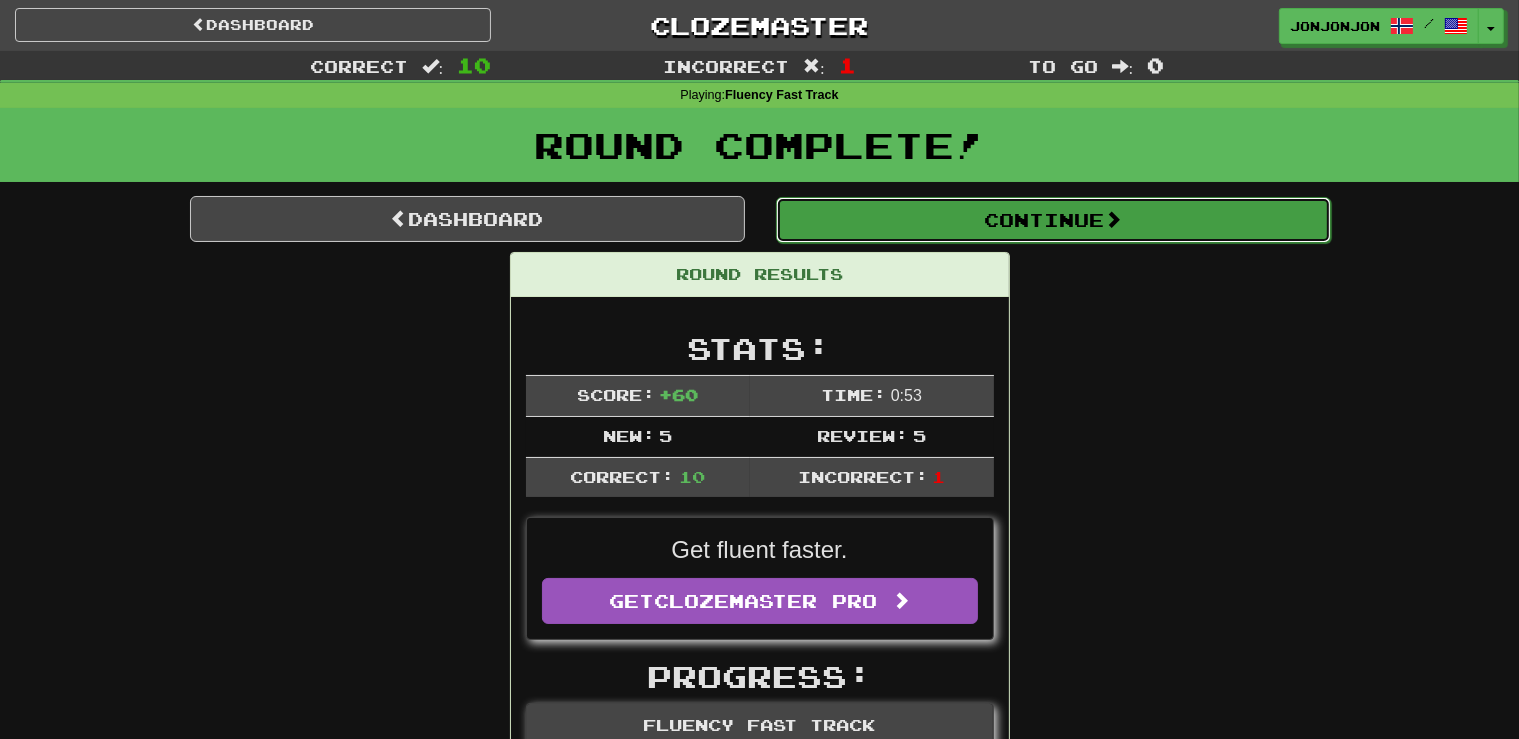 click on "Continue" at bounding box center [1053, 220] 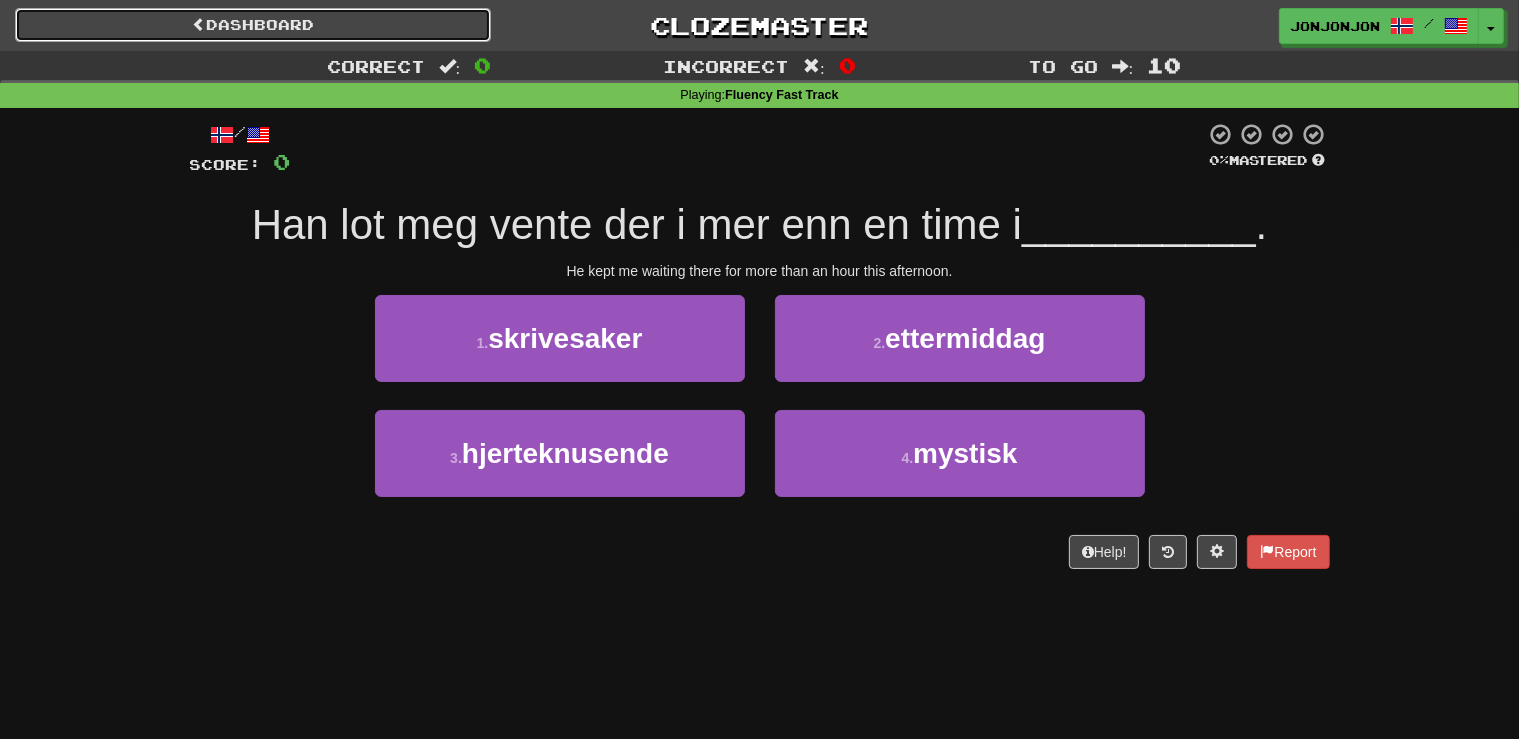 click on "Dashboard" at bounding box center (253, 25) 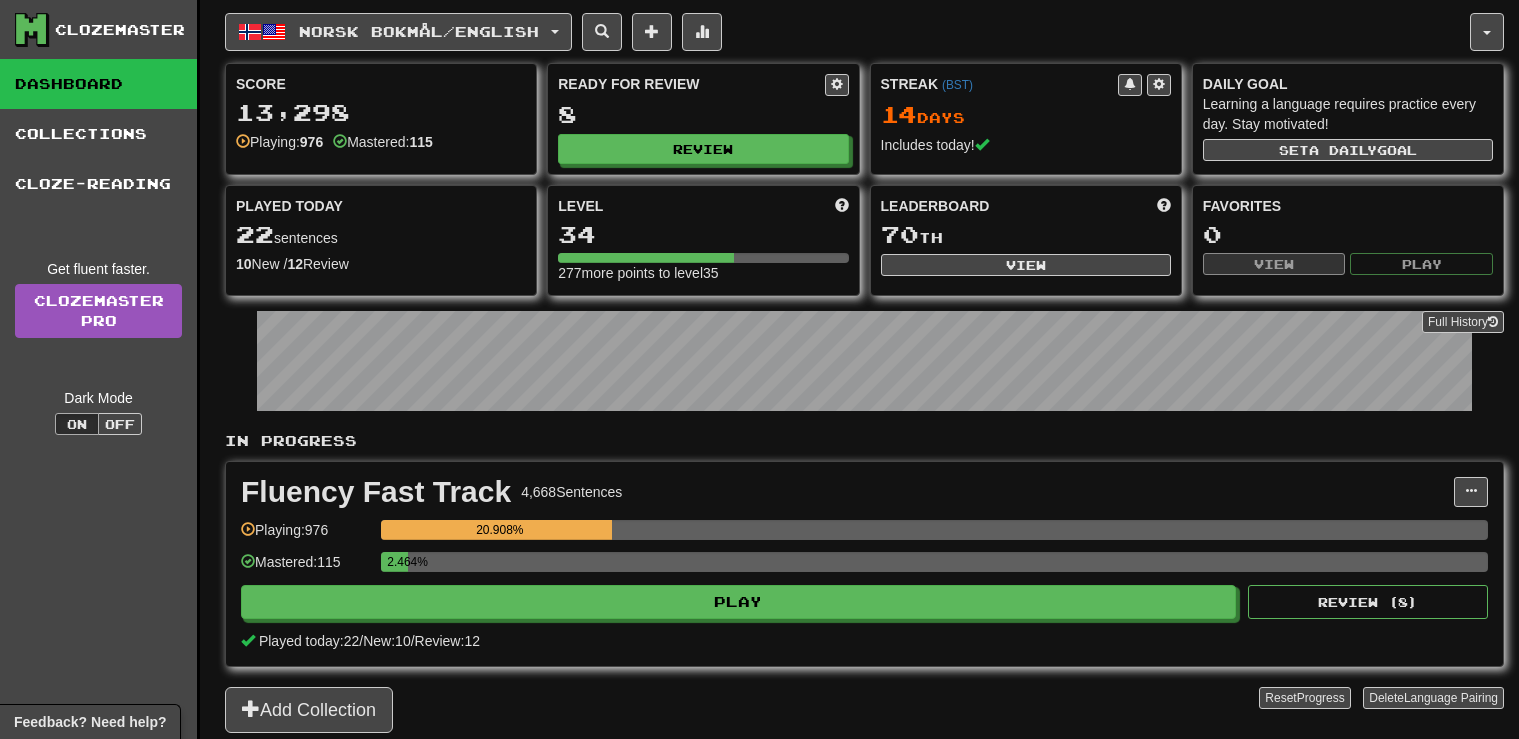 scroll, scrollTop: 0, scrollLeft: 0, axis: both 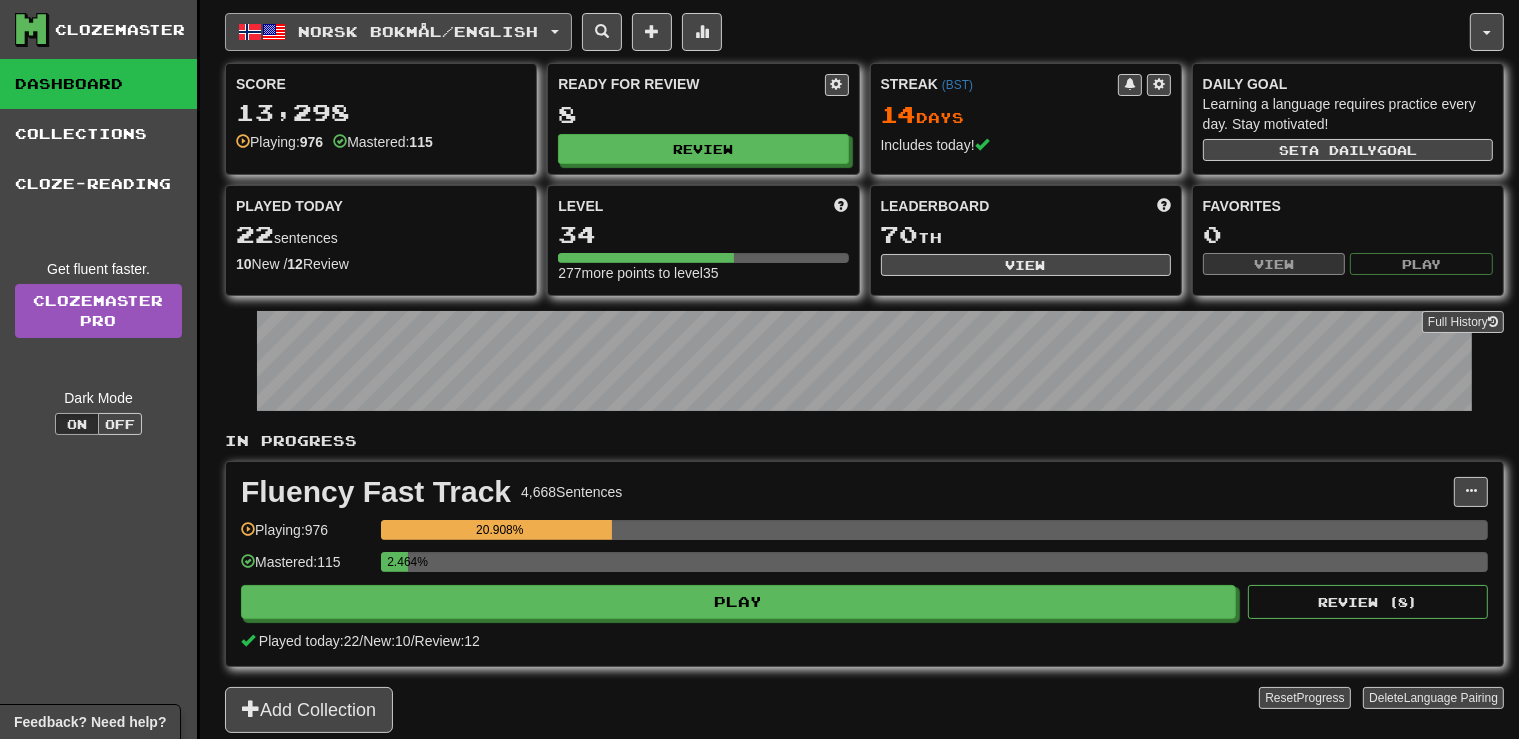 click on "Norsk bokmål  /  English" at bounding box center [398, 32] 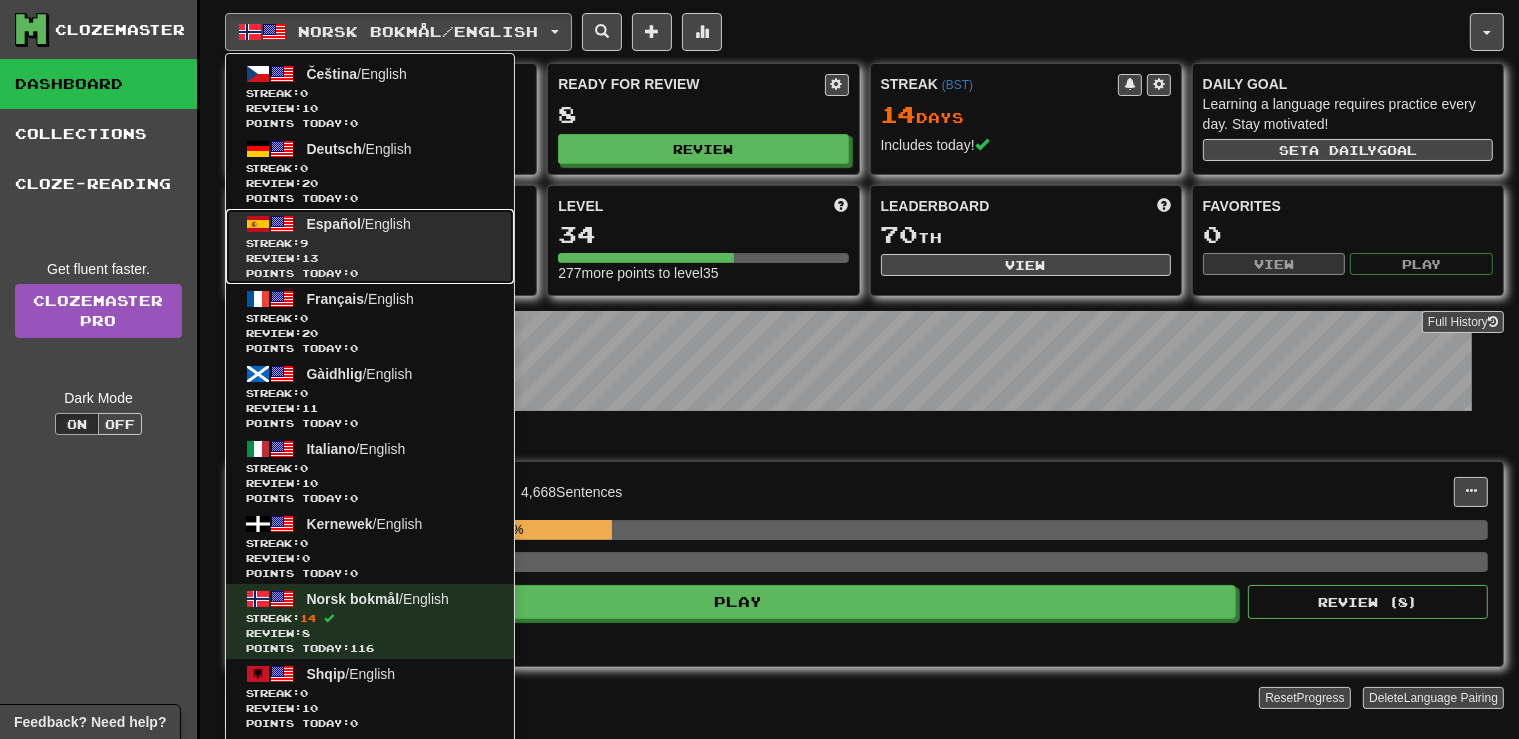 click on "Streak:  9" at bounding box center [370, 243] 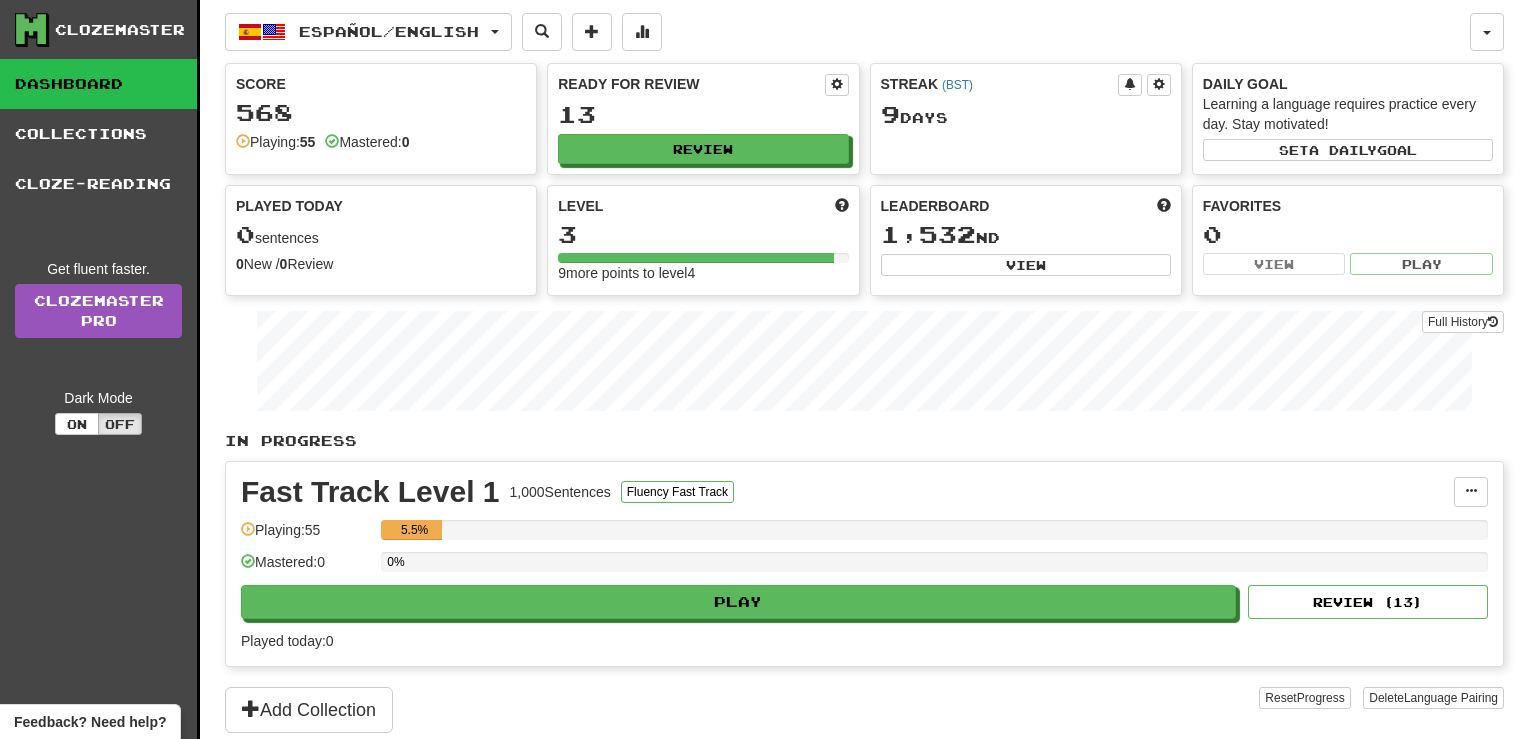 scroll, scrollTop: 0, scrollLeft: 0, axis: both 